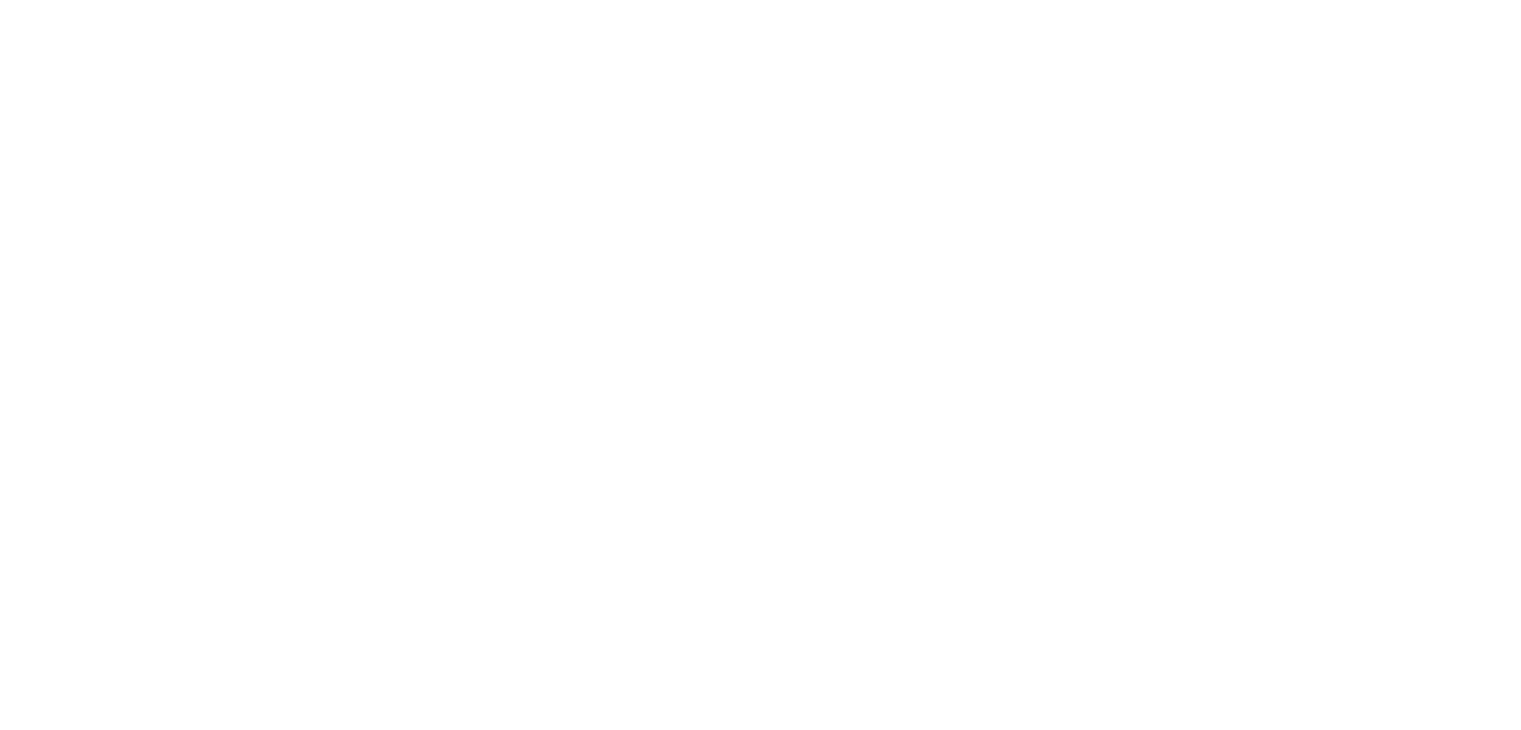 scroll, scrollTop: 0, scrollLeft: 0, axis: both 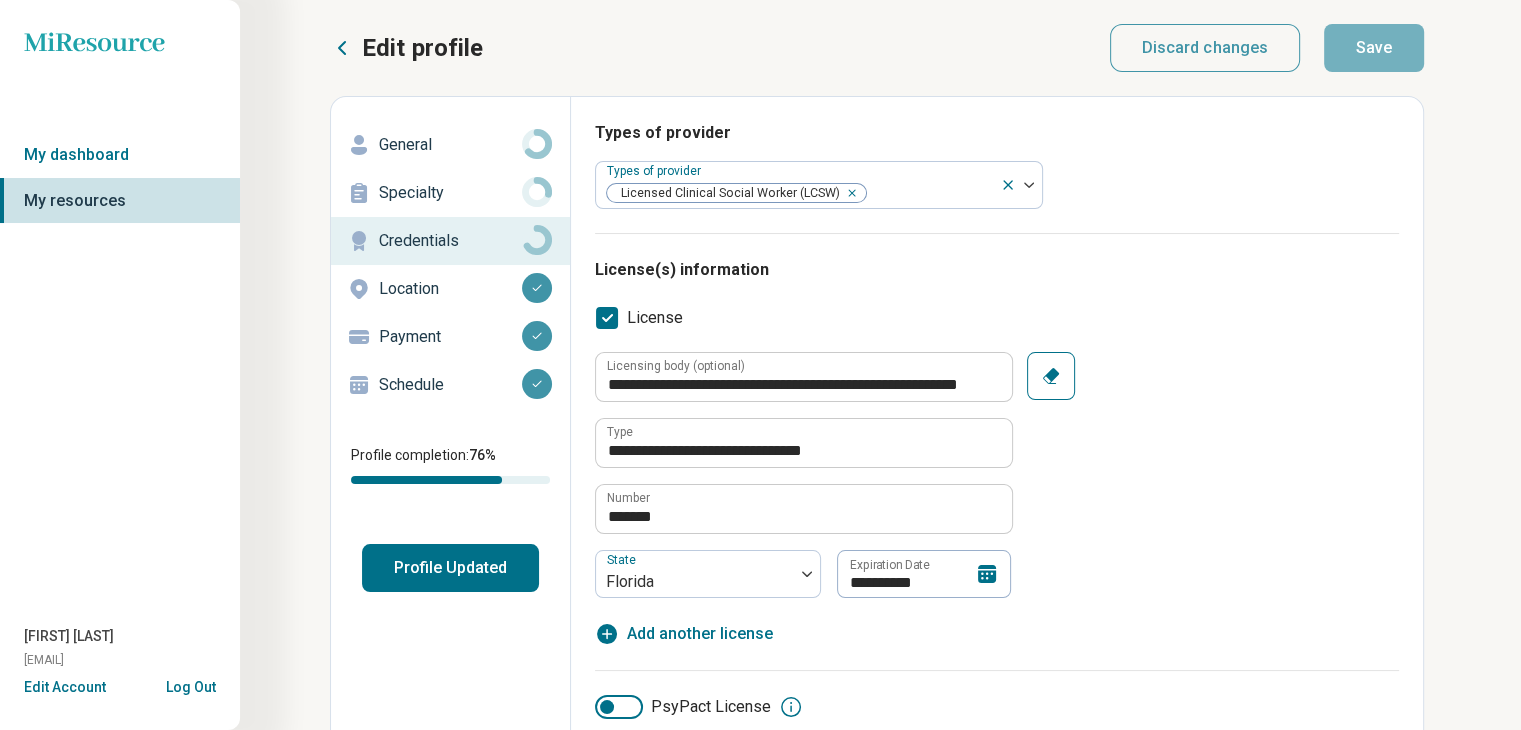 type on "*" 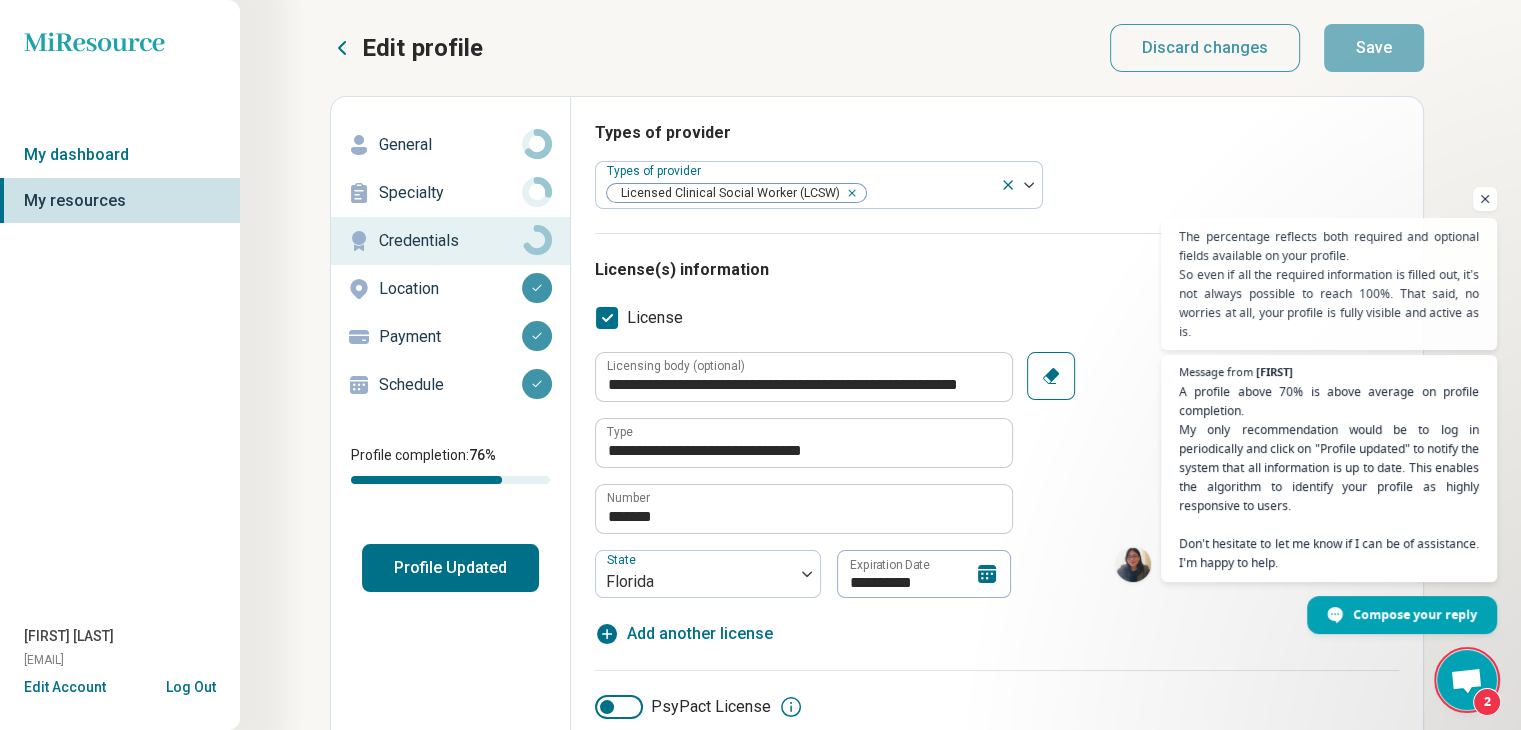 scroll, scrollTop: 225, scrollLeft: 0, axis: vertical 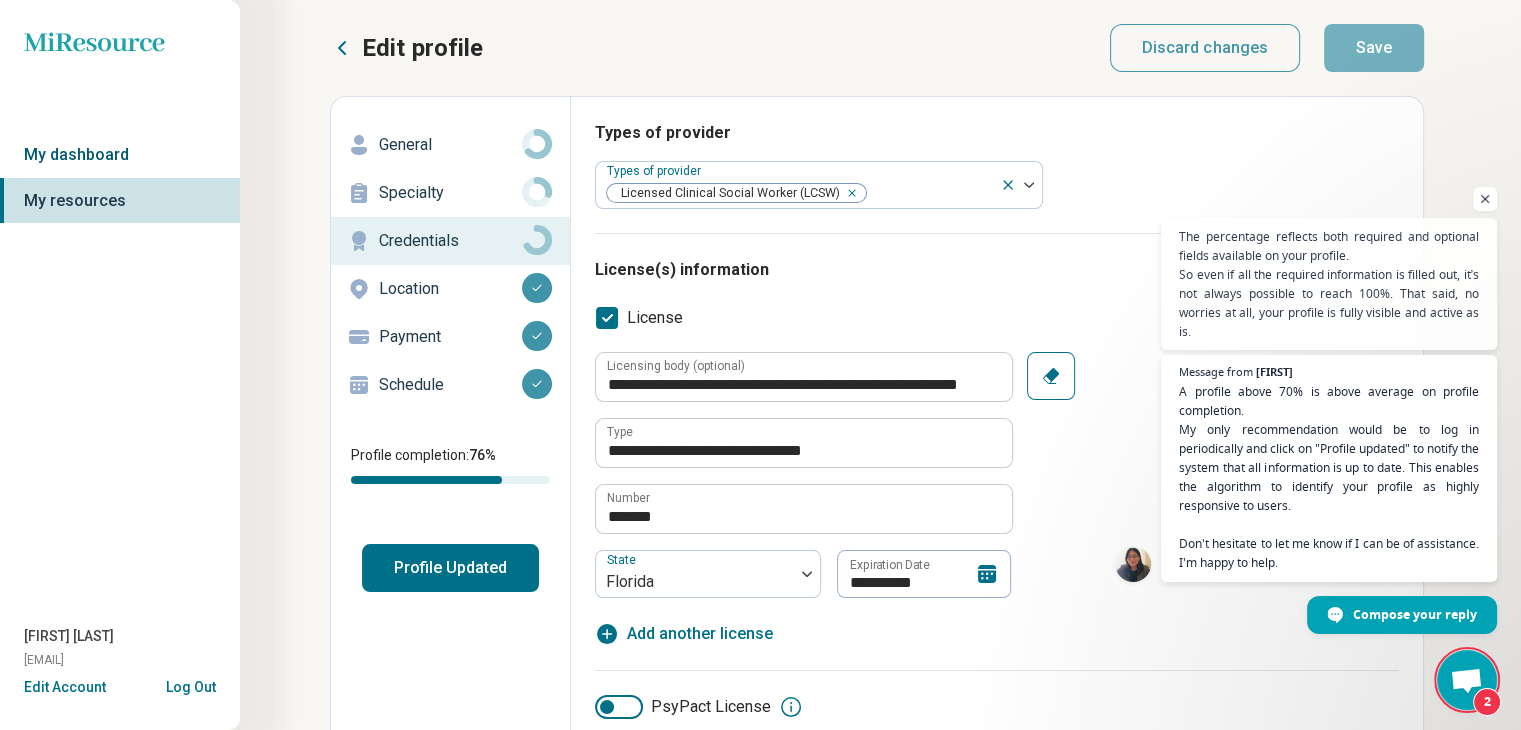 click on "My dashboard" at bounding box center [120, 155] 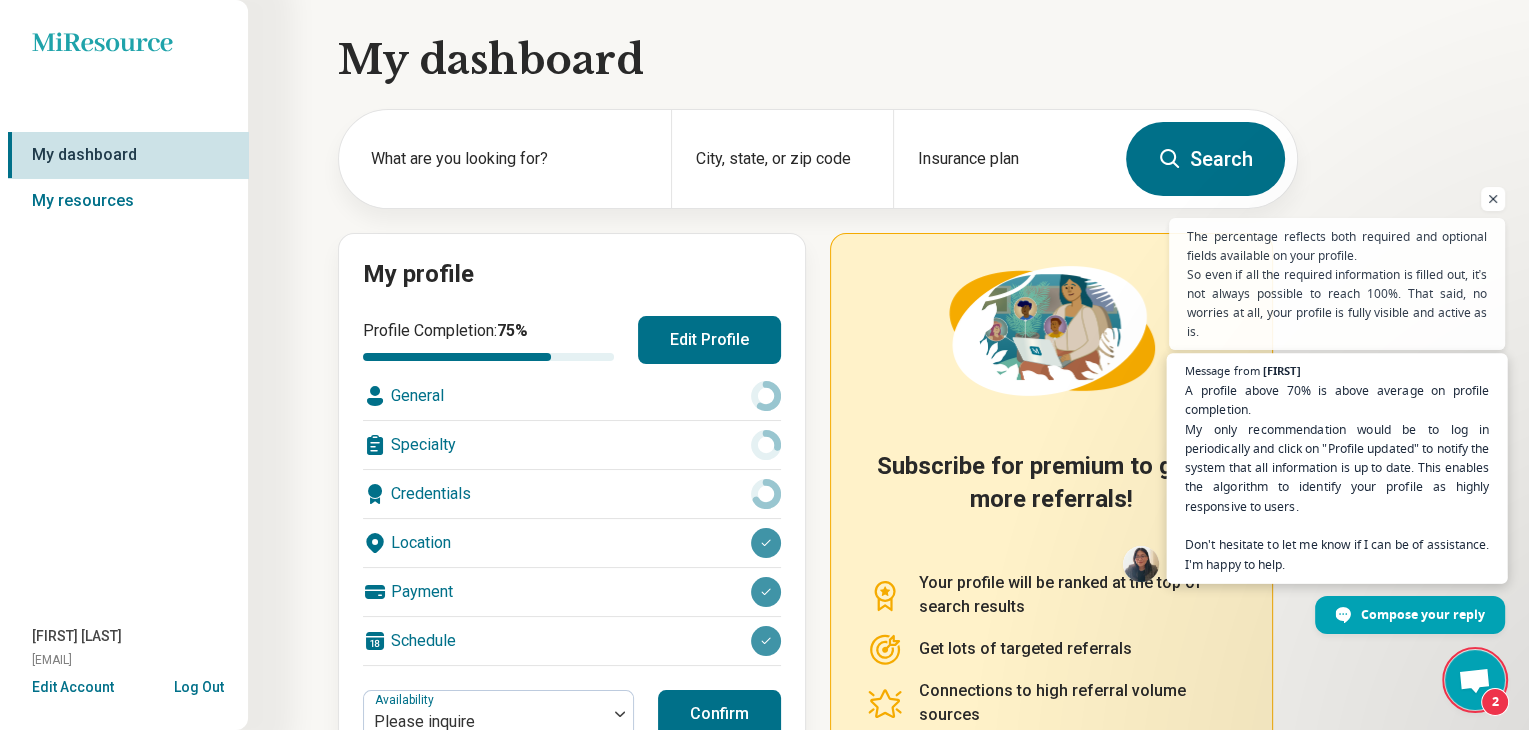 scroll, scrollTop: 0, scrollLeft: 0, axis: both 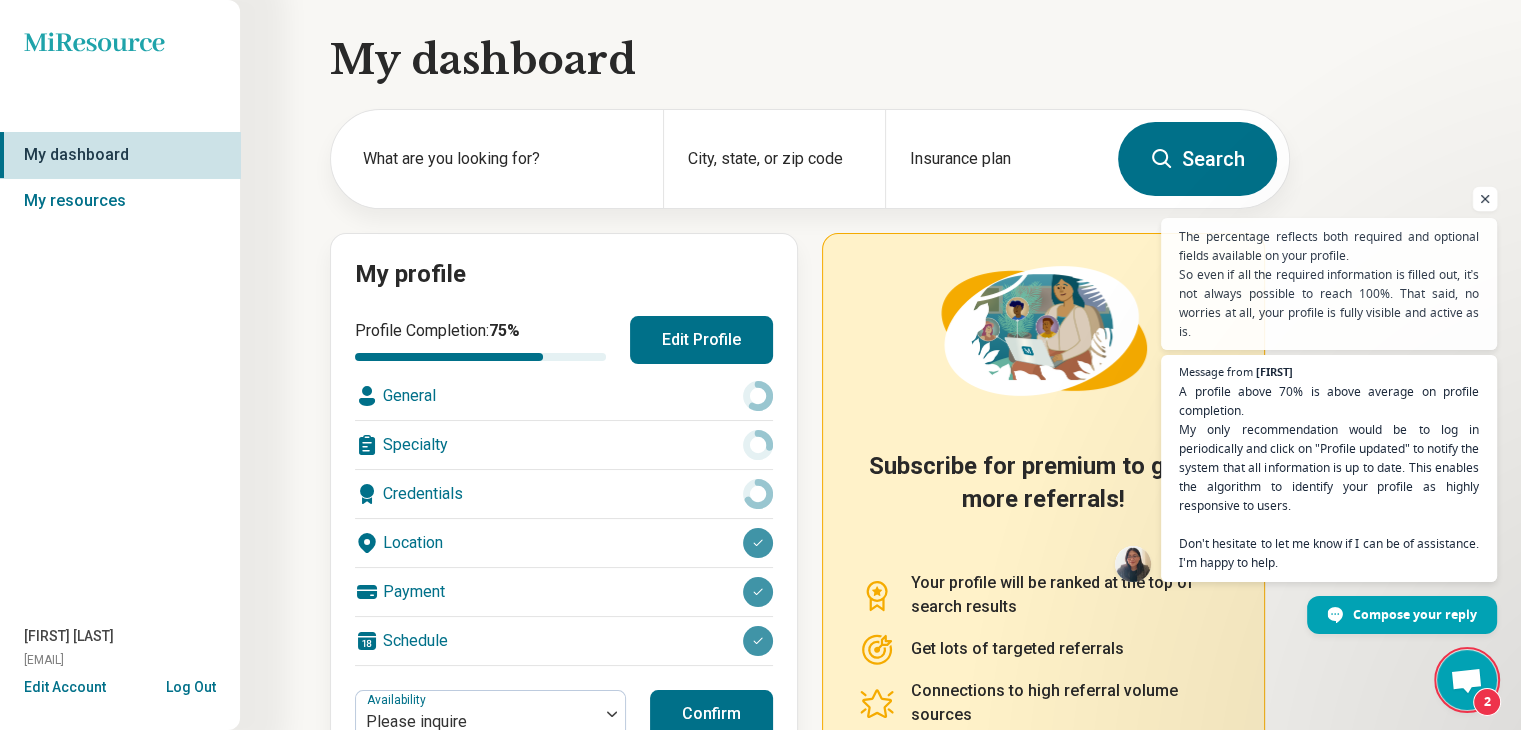 click at bounding box center [1485, 199] 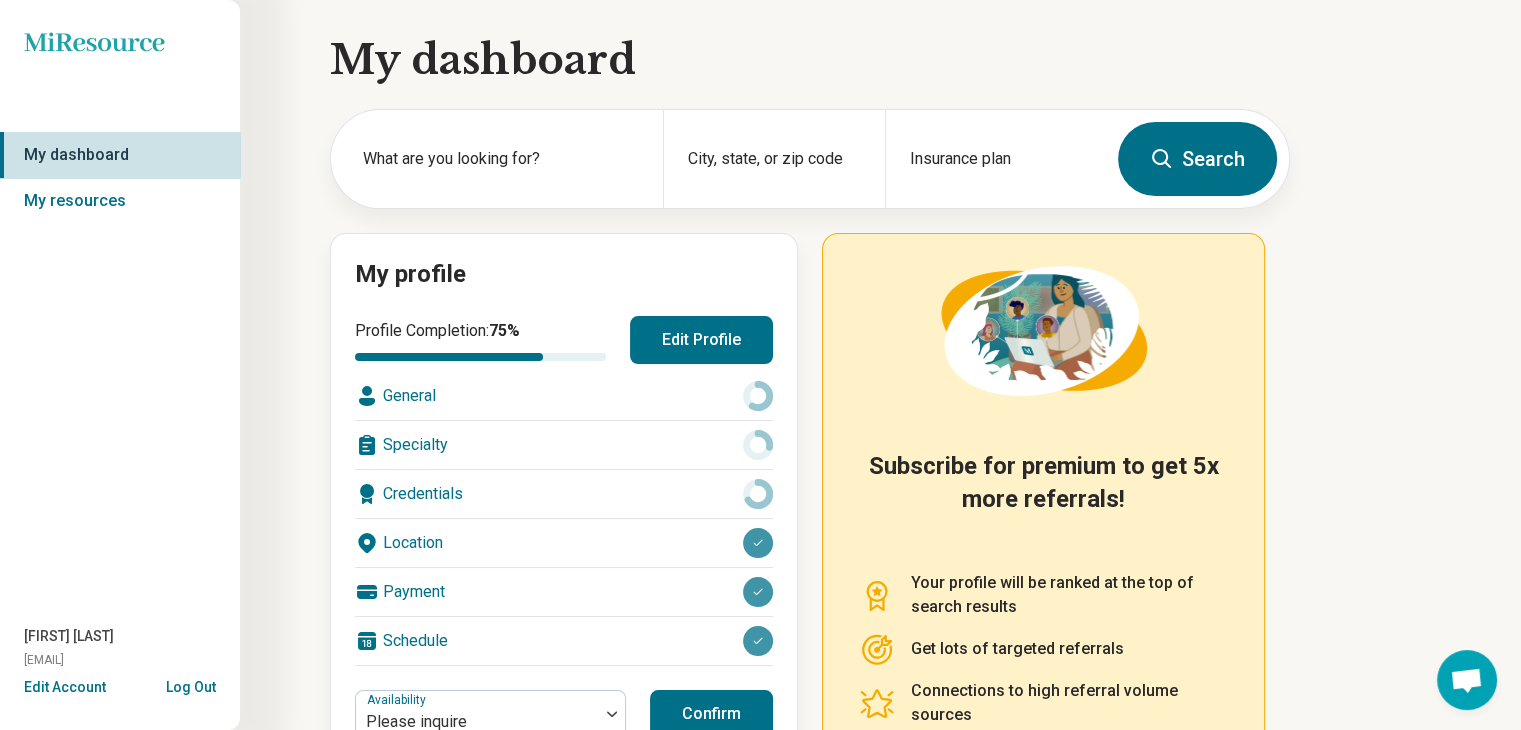 click on "My dashboard" at bounding box center (120, 155) 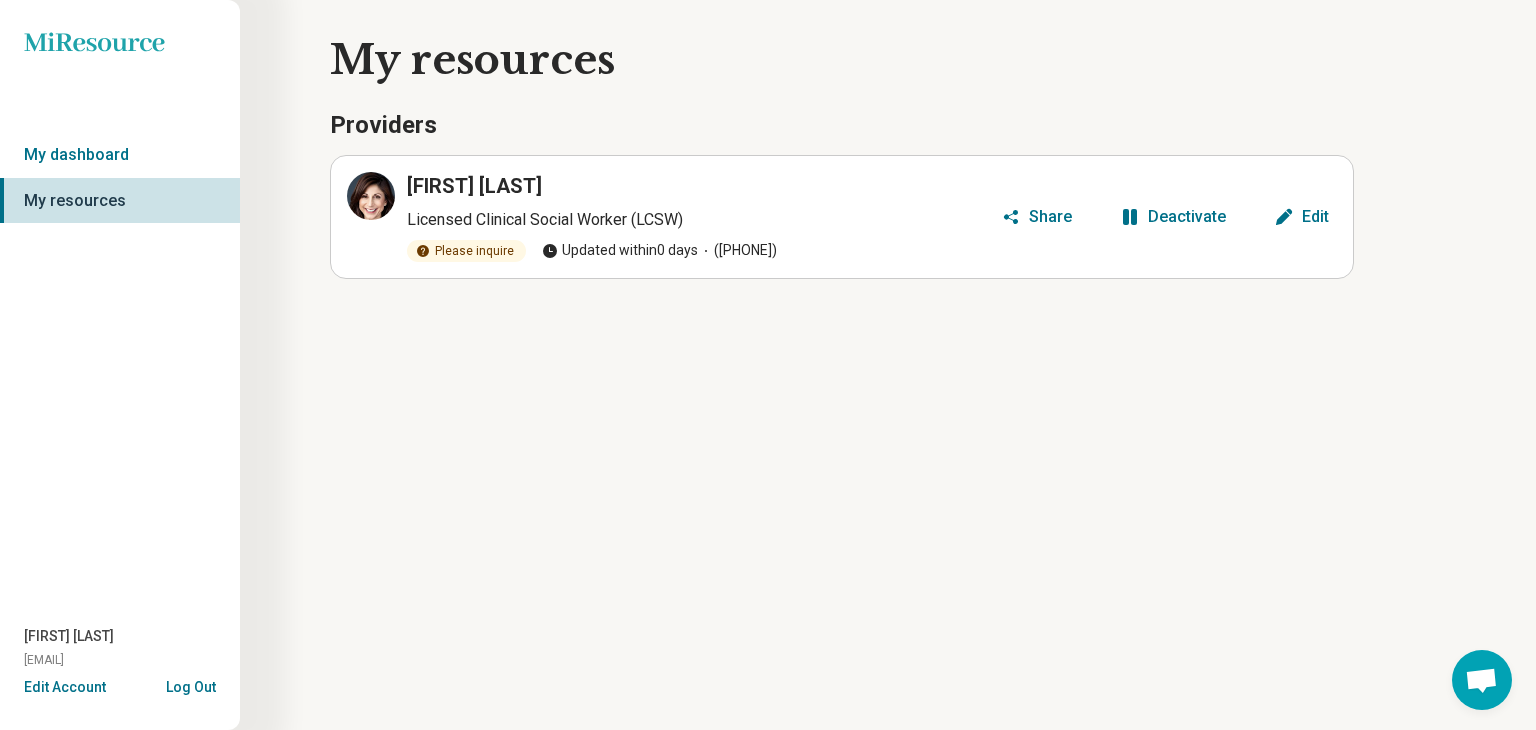 click on "[FIRST] [LAST]" at bounding box center [474, 186] 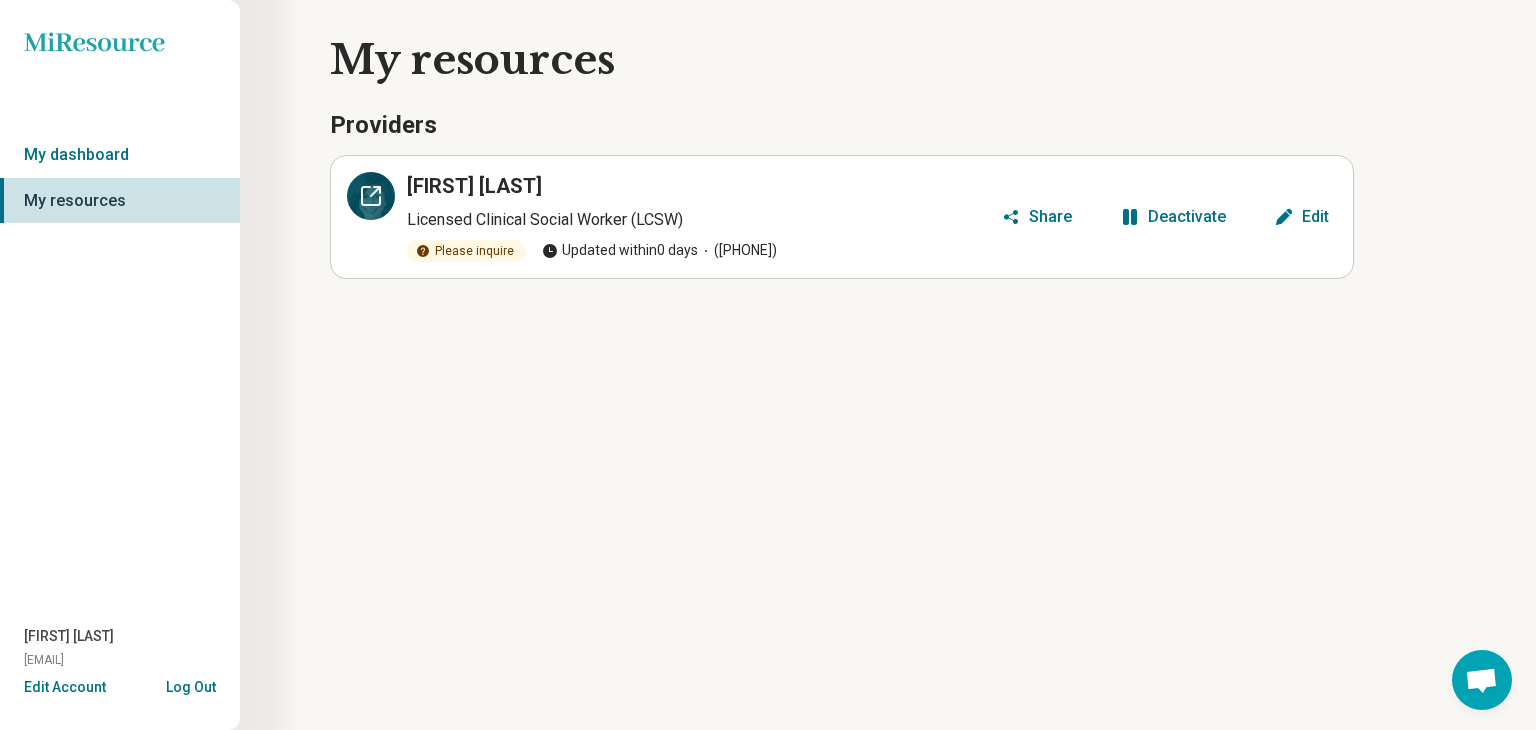 click 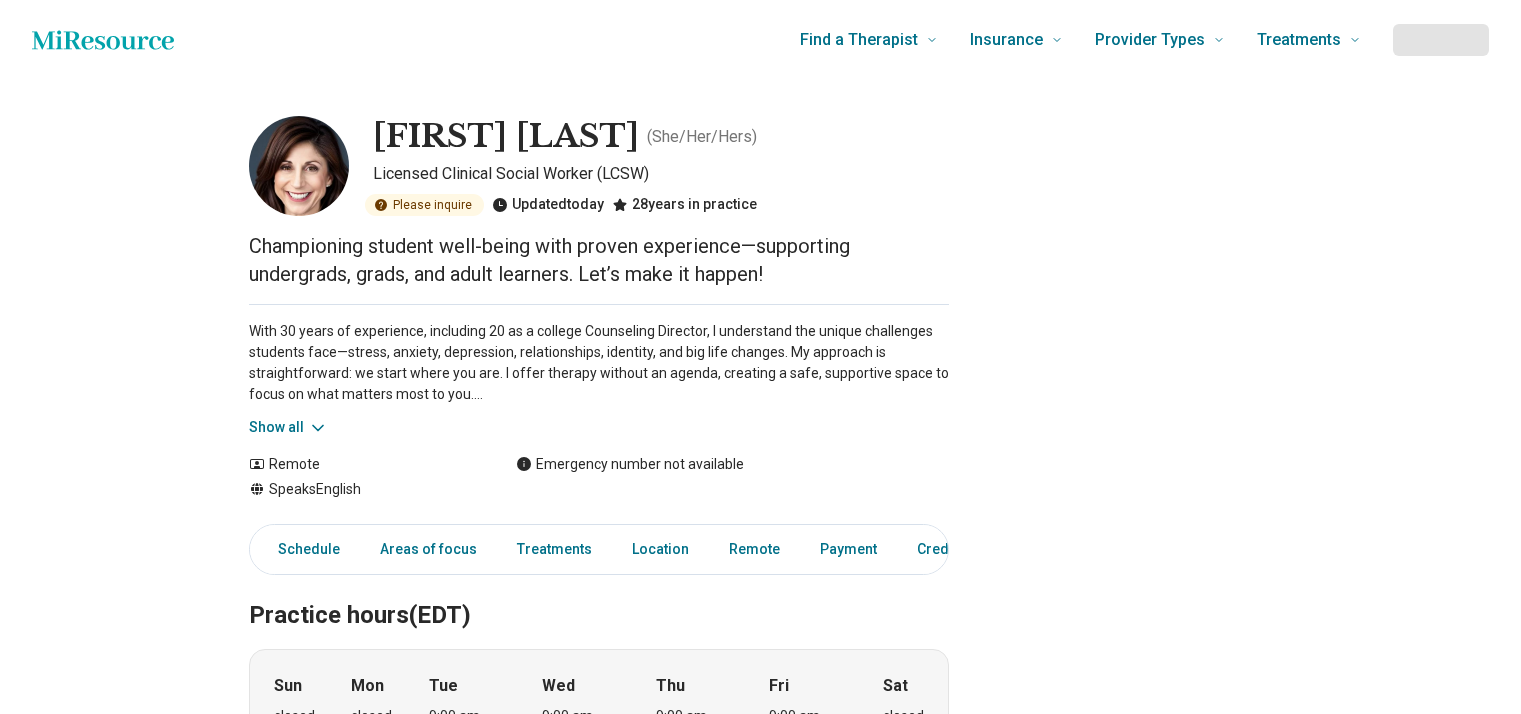 scroll, scrollTop: 0, scrollLeft: 0, axis: both 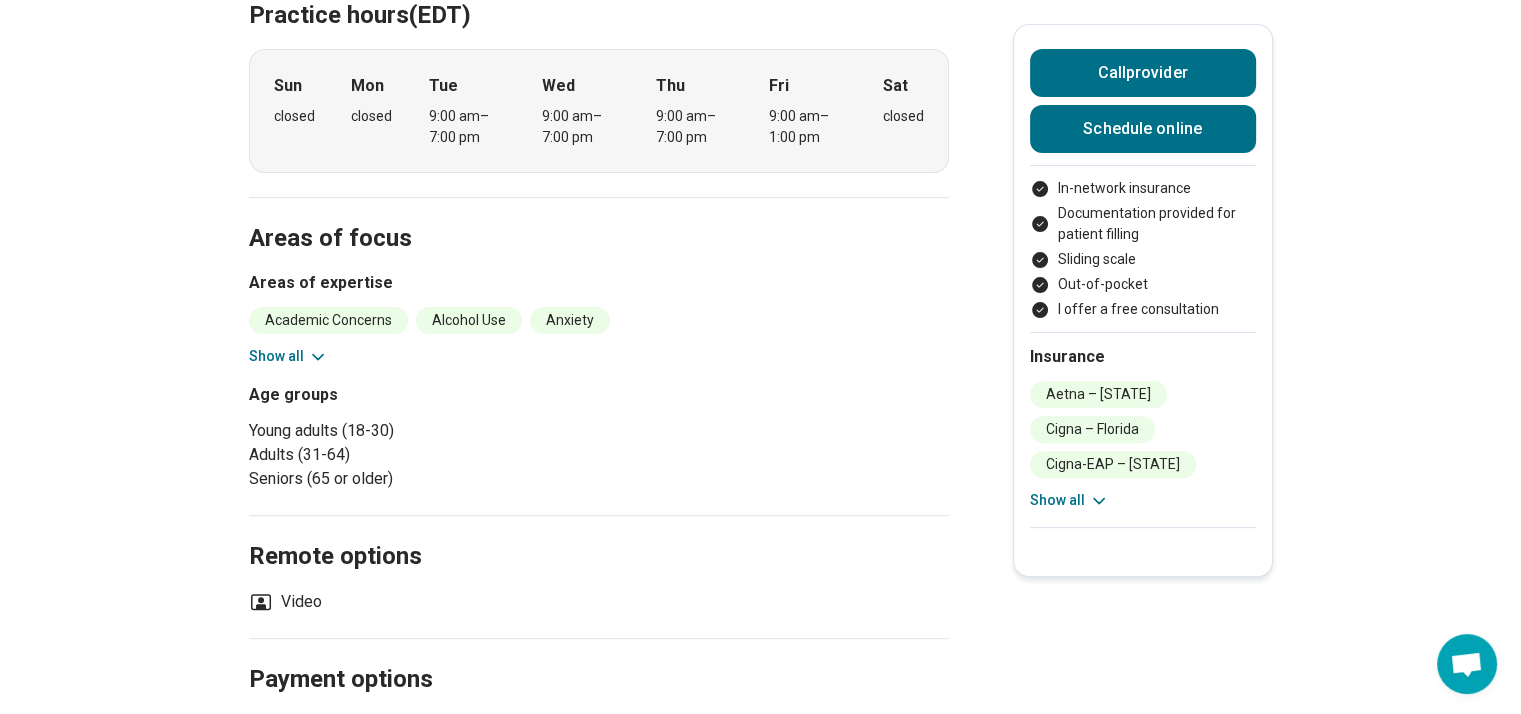 click on "Show all" at bounding box center [288, 356] 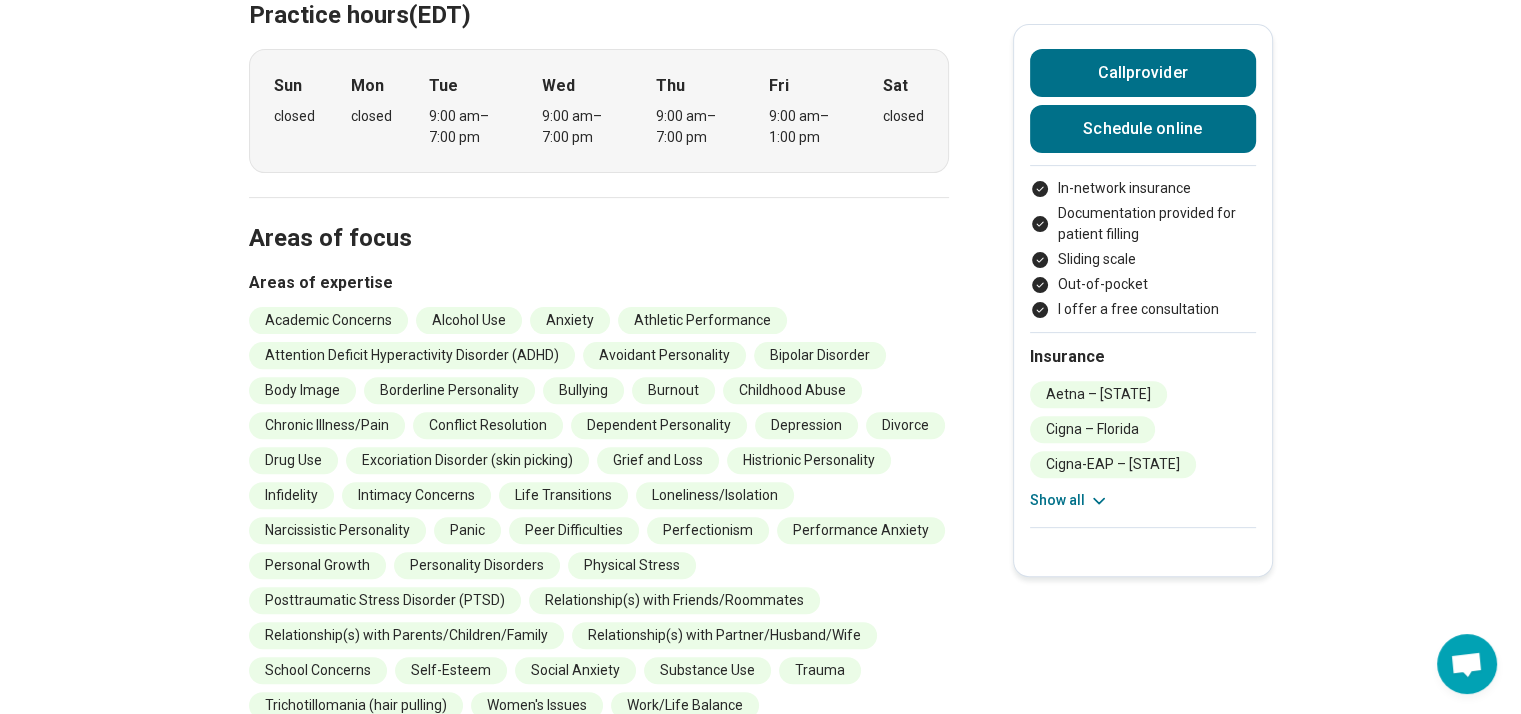 click on "[FIRST] [LAST] ( She/Her/Hers ) Licensed Clinical Social Worker (LCSW) Please inquire Updated 28 years in practice Championing student well-being with proven experience—supporting undergrads, grads, and adult learners. Let’s make it happen! Show all Remote Speaks English Emergency number not available Call provider Schedule online In-network insurance Documentation provided for patient filling Sliding scale Out-of-pocket I offer a free consultation Insurance Aetna – [STATE] Cigna – [STATE] Cigna-EAP – [STATE] Florida Blue – [STATE] Optum – [STATE] Oscar – [STATE] Oxford Health Plan – [STATE] United HealthCare – [STATE] Show all Schedule Areas of focus Remote Payment Credentials Other Practice hours (EDT) Sun closed Mon closed Tue 9:00 am – 7:00 pm Wed 9:00 am – 7:00 pm Thu 9:00 am – 7:00 pm Fri 9:00 am – 1:00 pm Sat closed Areas of focus Areas of expertise Academic Concerns Alcohol Use Anxiety Athletic Performance Avoidant Personality Bipolar Disorder Bullying" at bounding box center (760, 798) 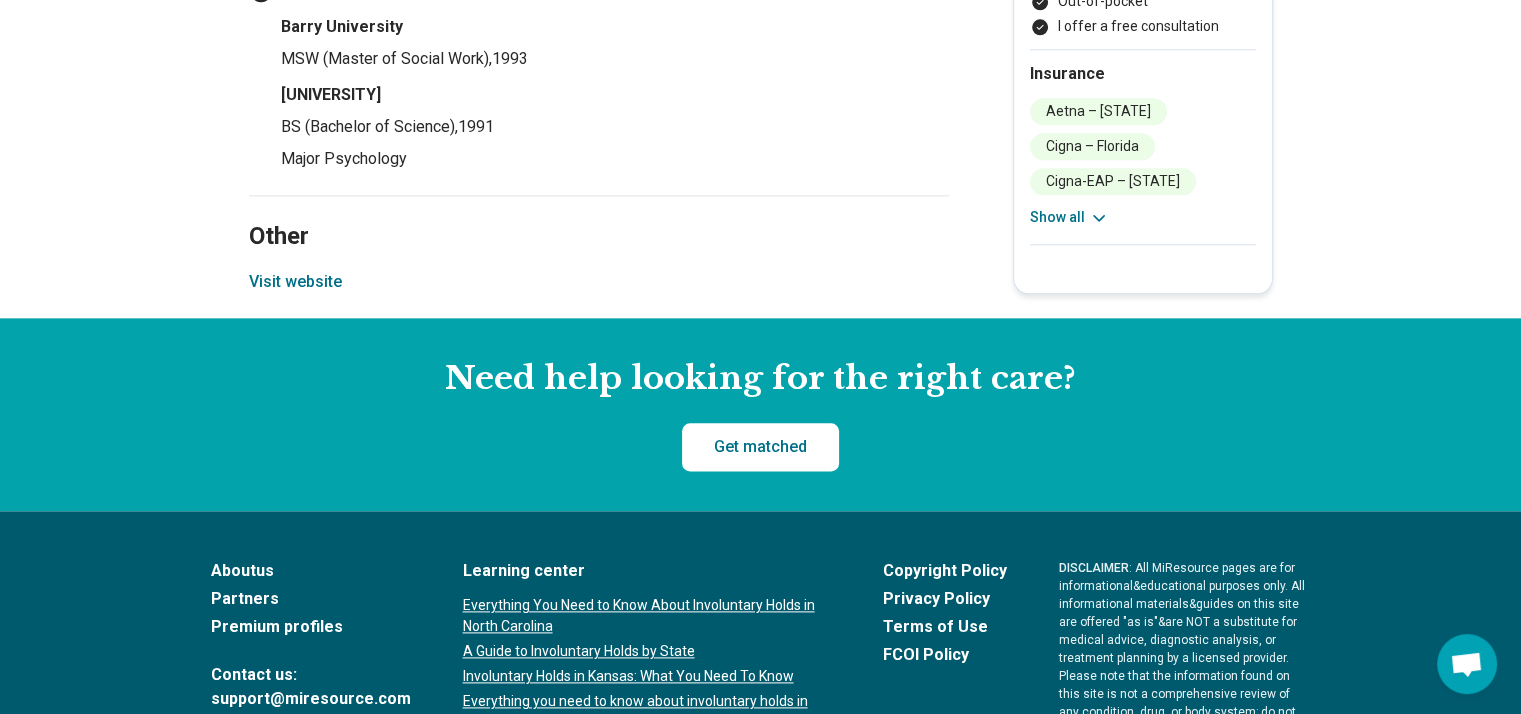 scroll, scrollTop: 2400, scrollLeft: 0, axis: vertical 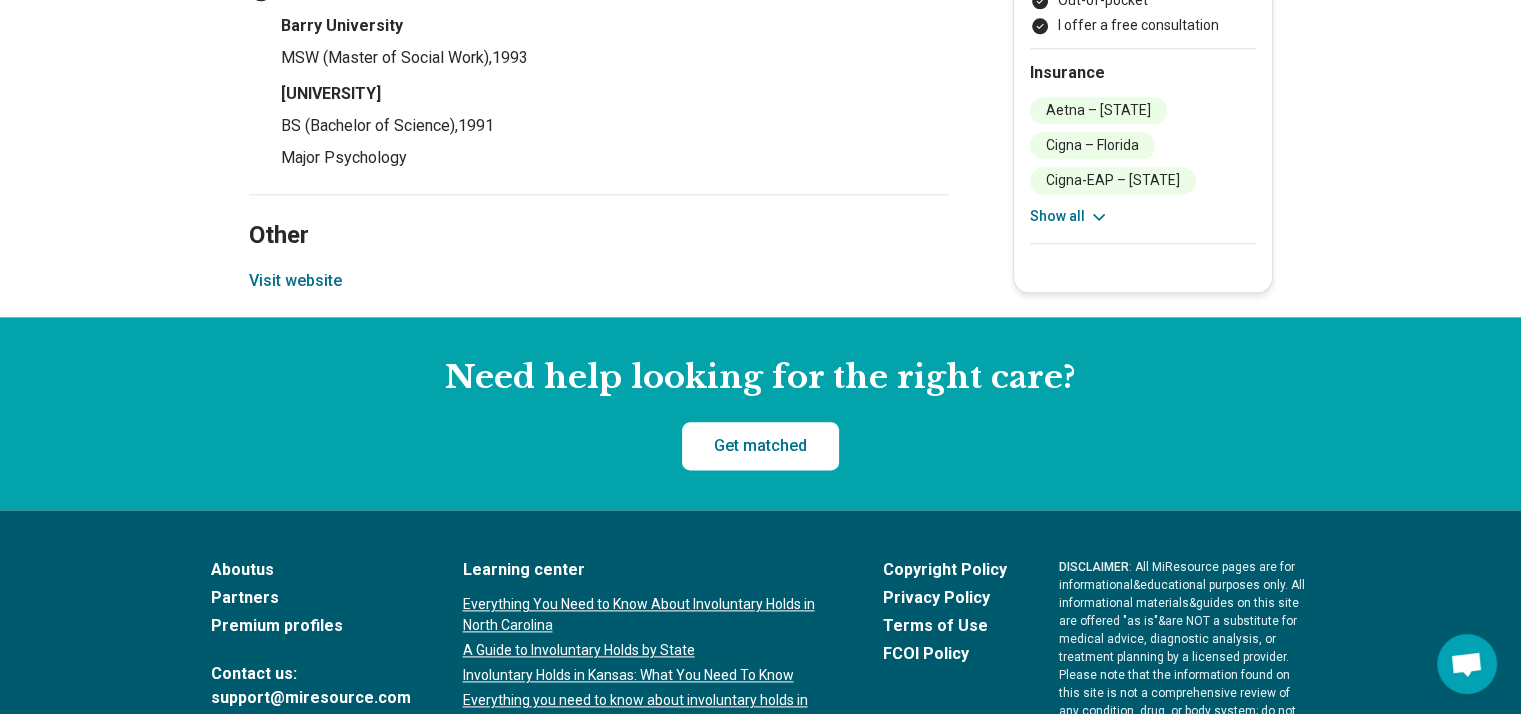 click on "Visit website" at bounding box center [295, 281] 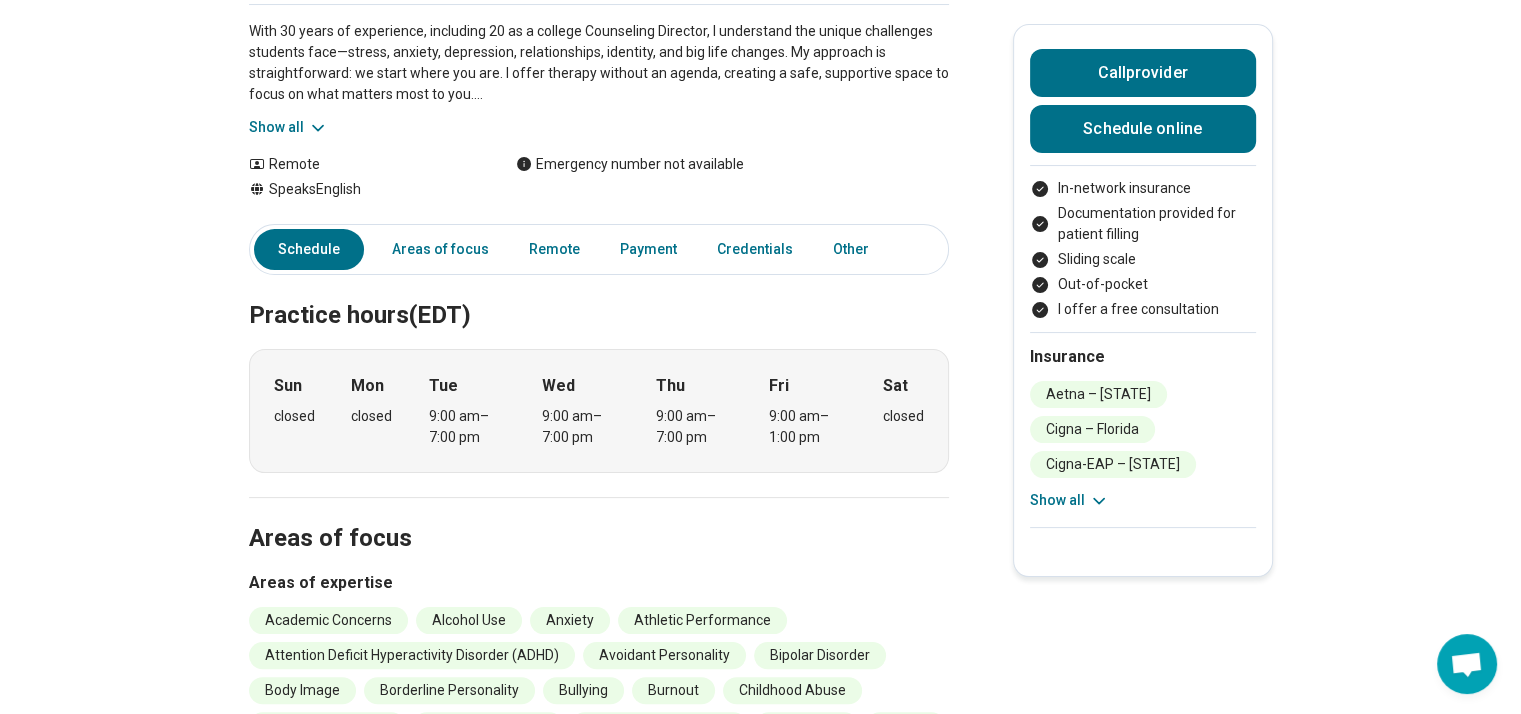 scroll, scrollTop: 0, scrollLeft: 0, axis: both 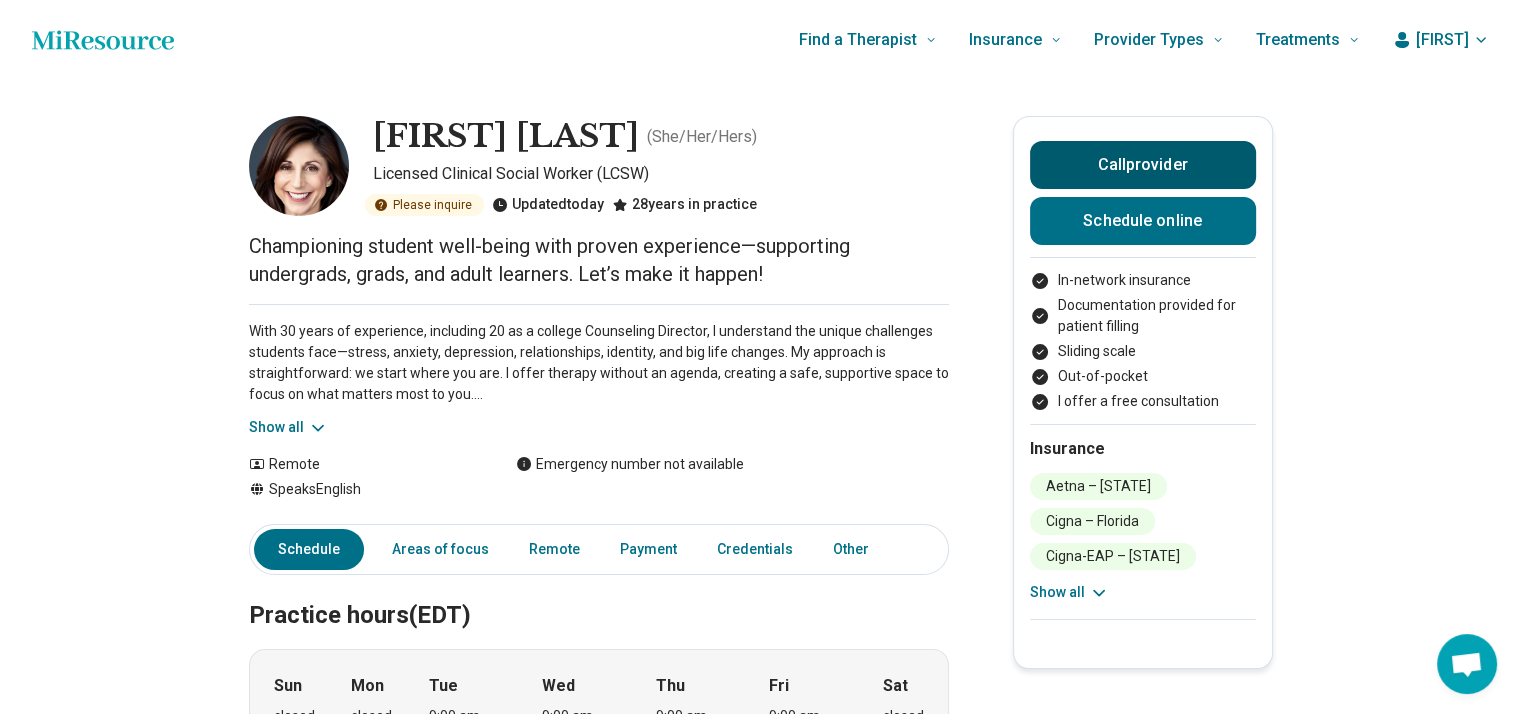 click on "Call  provider" at bounding box center (1143, 165) 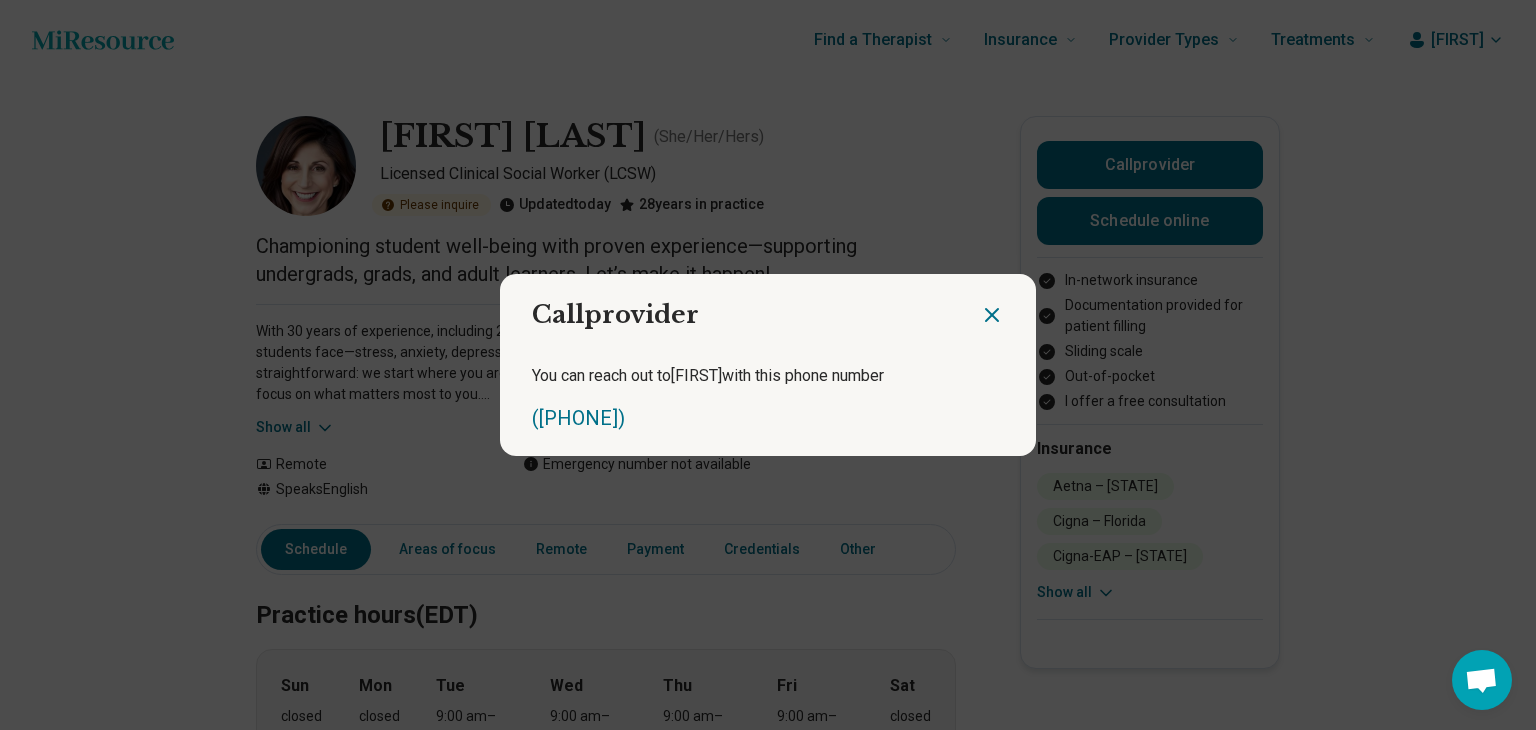 click 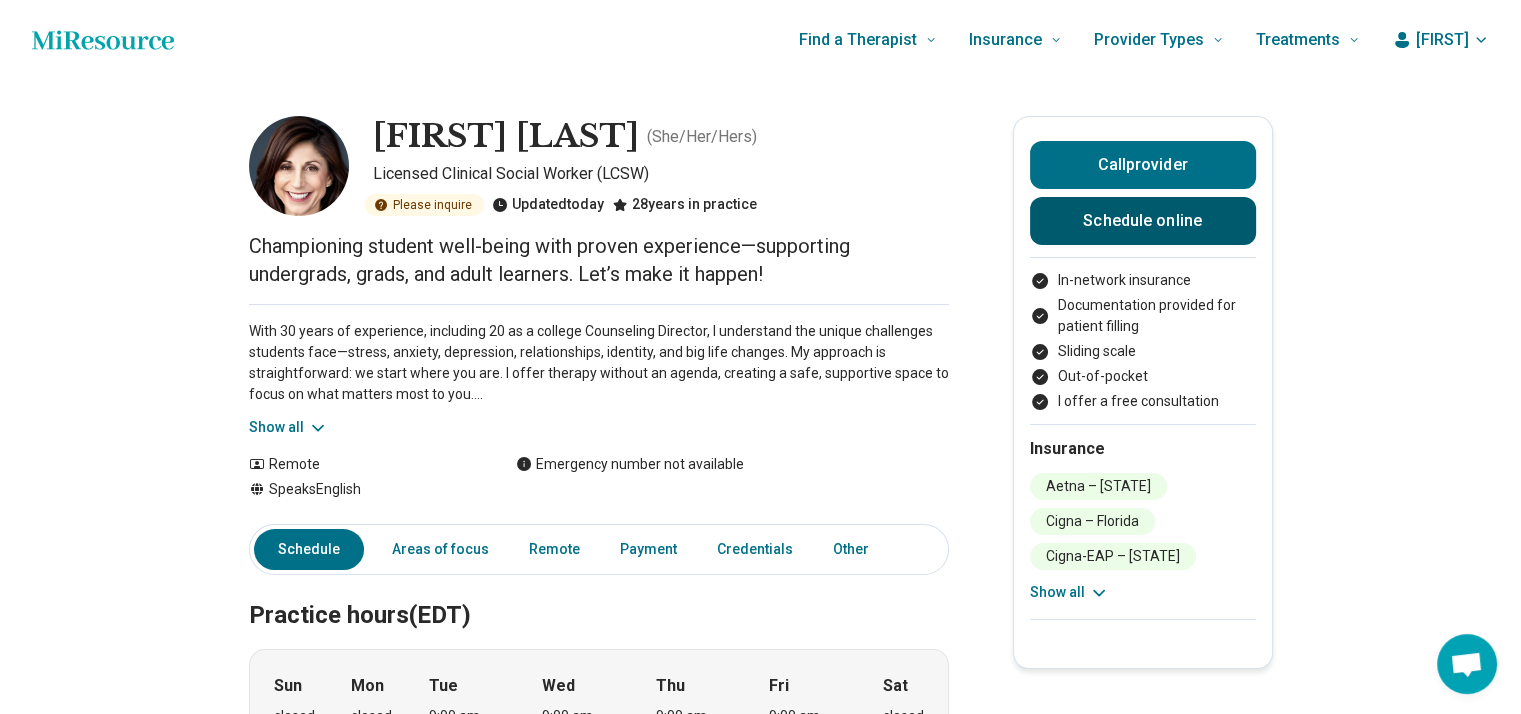click on "Schedule online" at bounding box center (1143, 221) 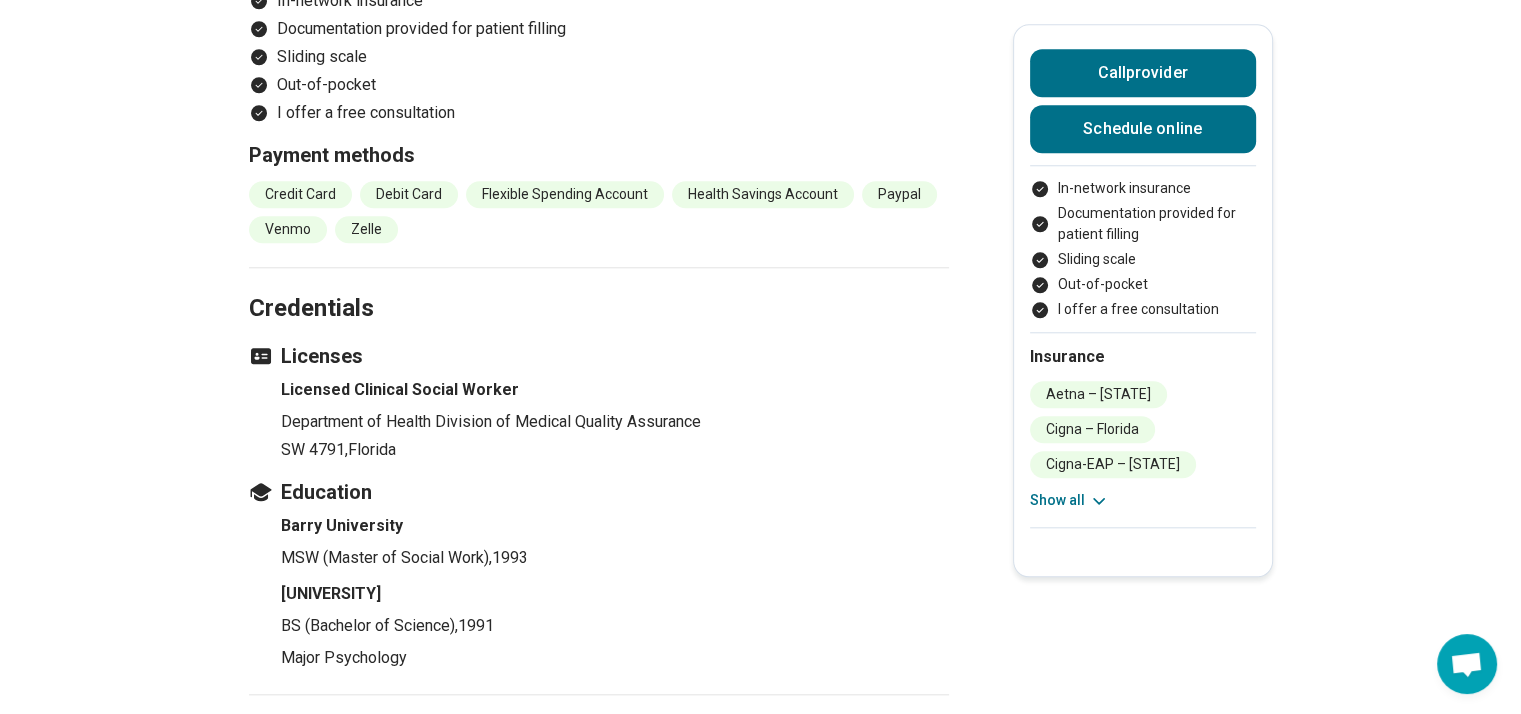 scroll, scrollTop: 1300, scrollLeft: 0, axis: vertical 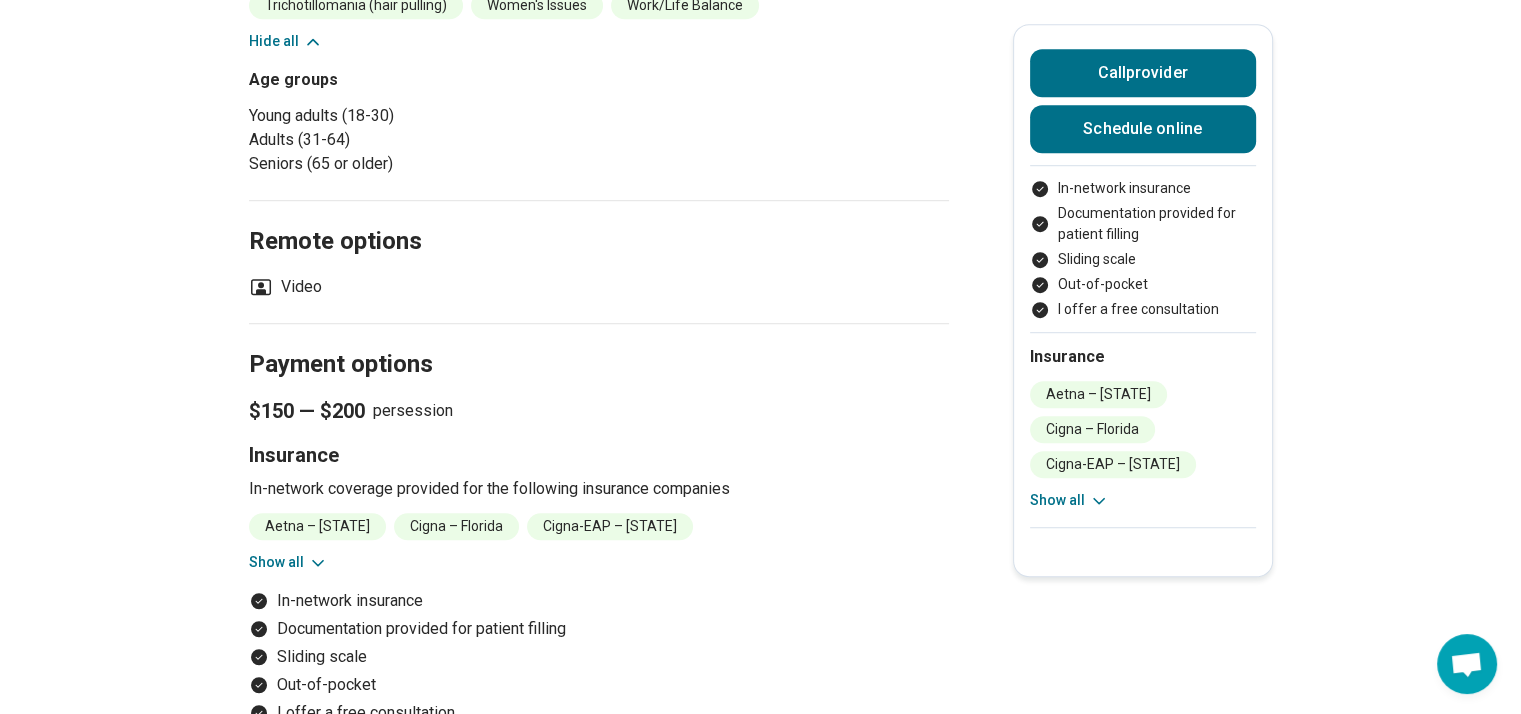 click on "Video" at bounding box center [285, 287] 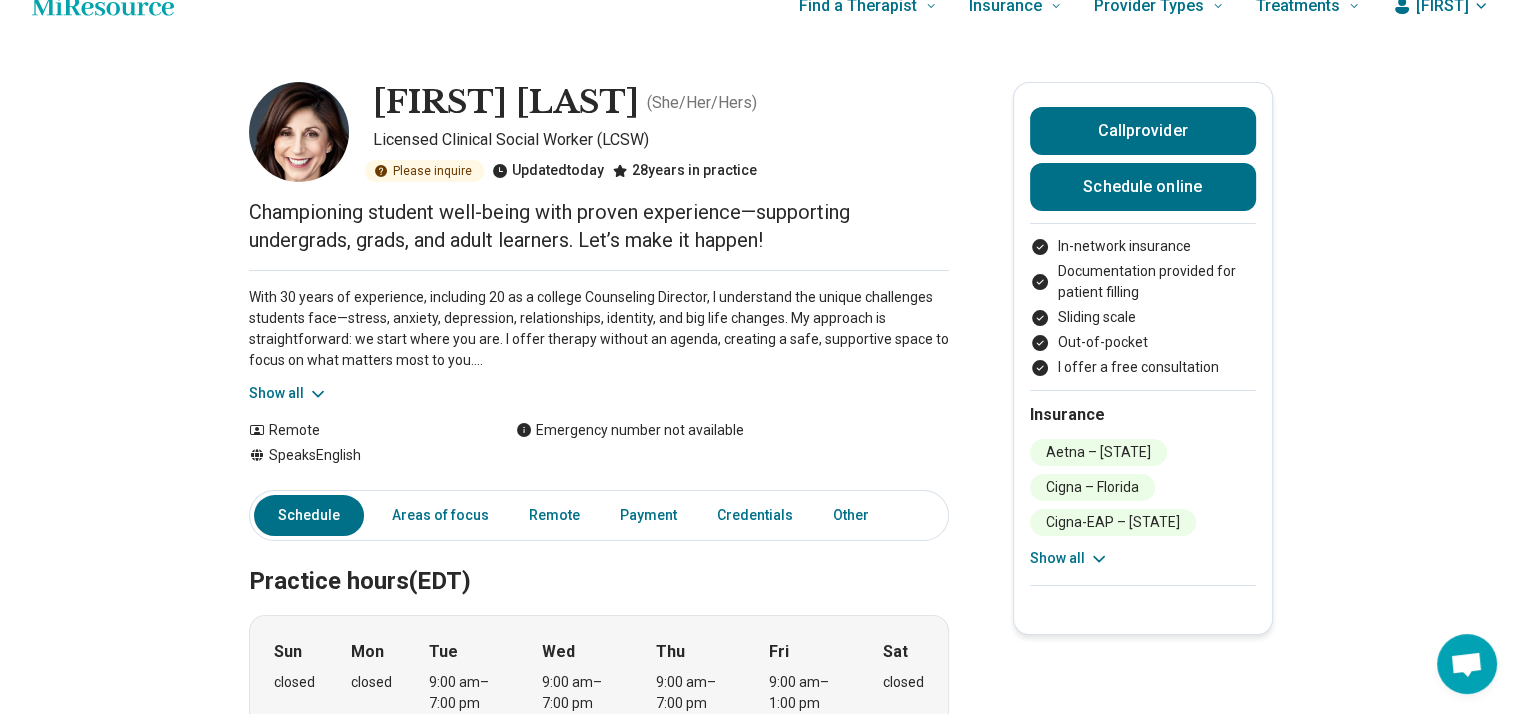 scroll, scrollTop: 0, scrollLeft: 0, axis: both 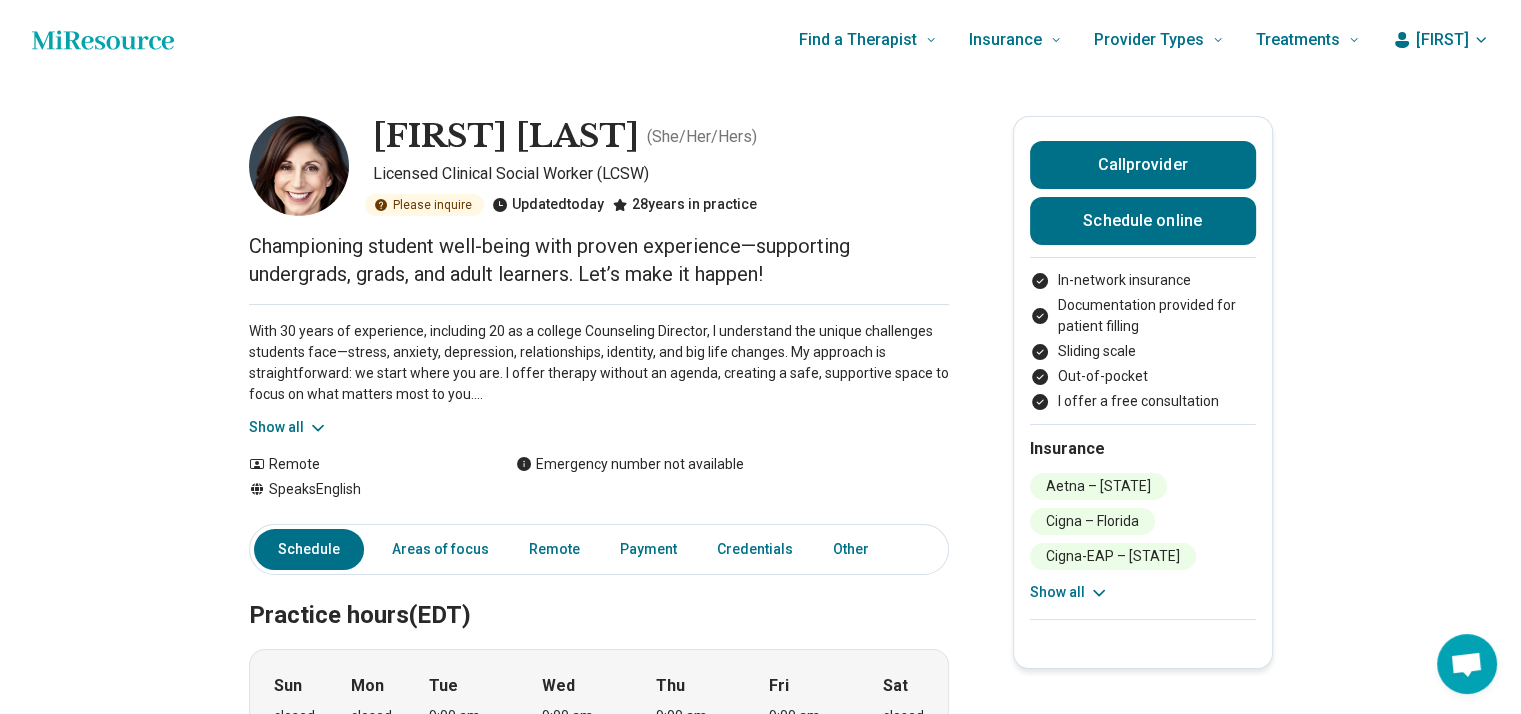 click on "Show all" at bounding box center (288, 427) 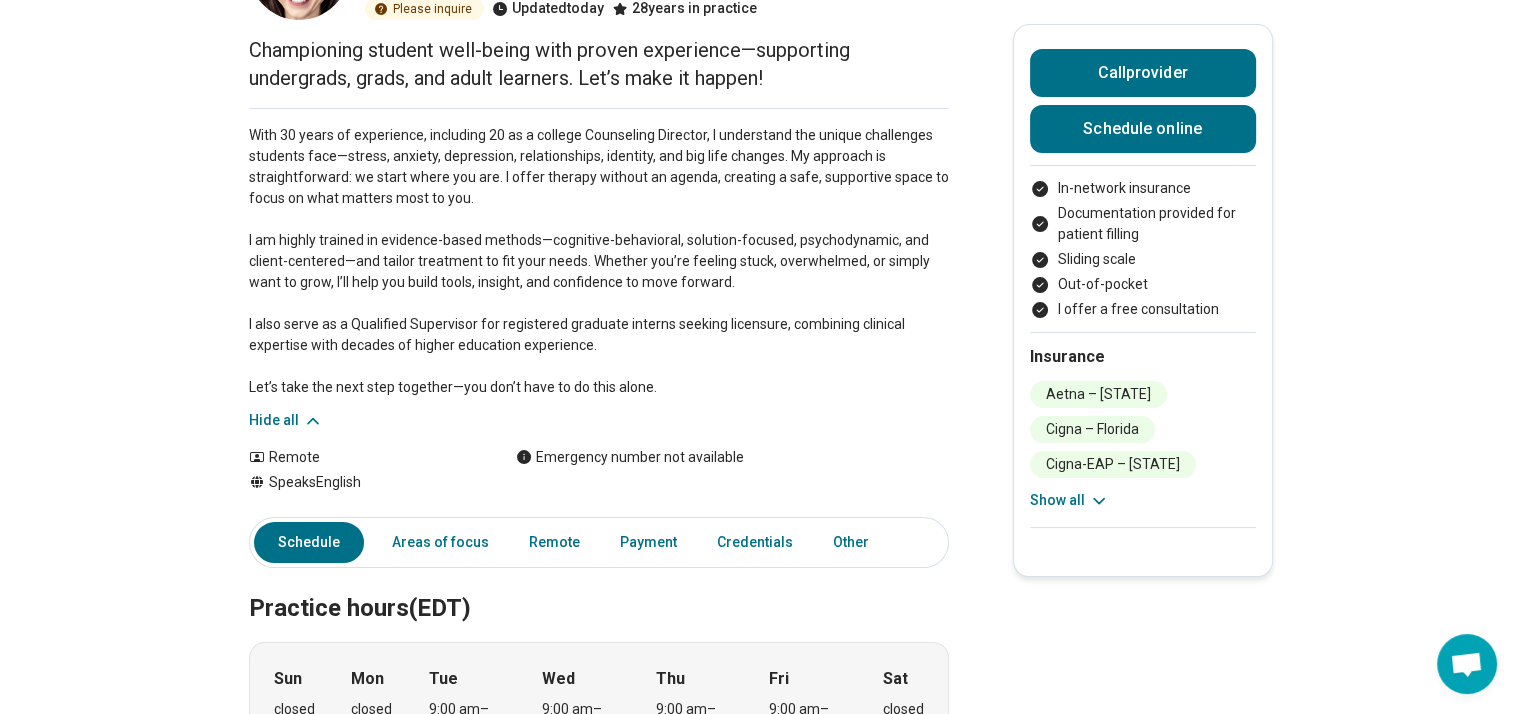 scroll, scrollTop: 200, scrollLeft: 0, axis: vertical 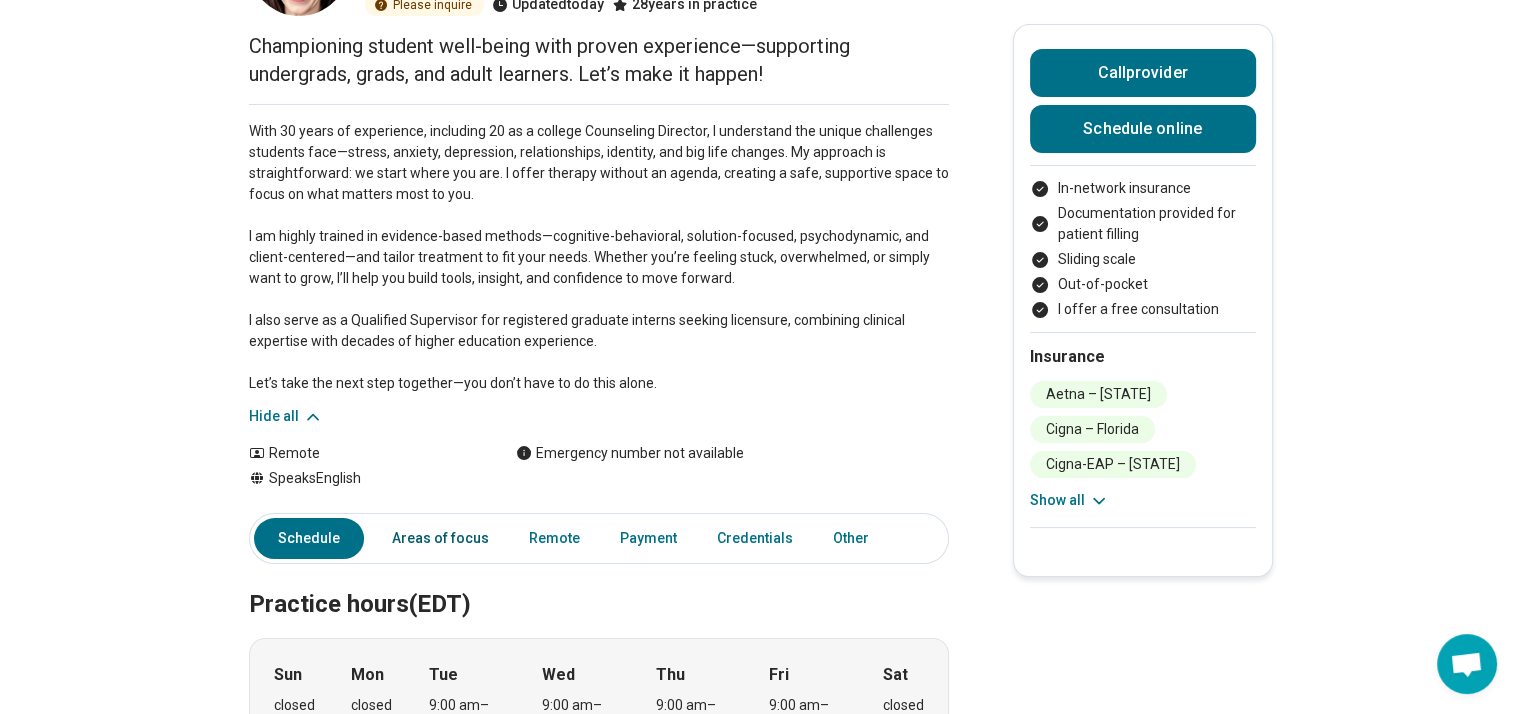 click on "Areas of focus" at bounding box center (440, 538) 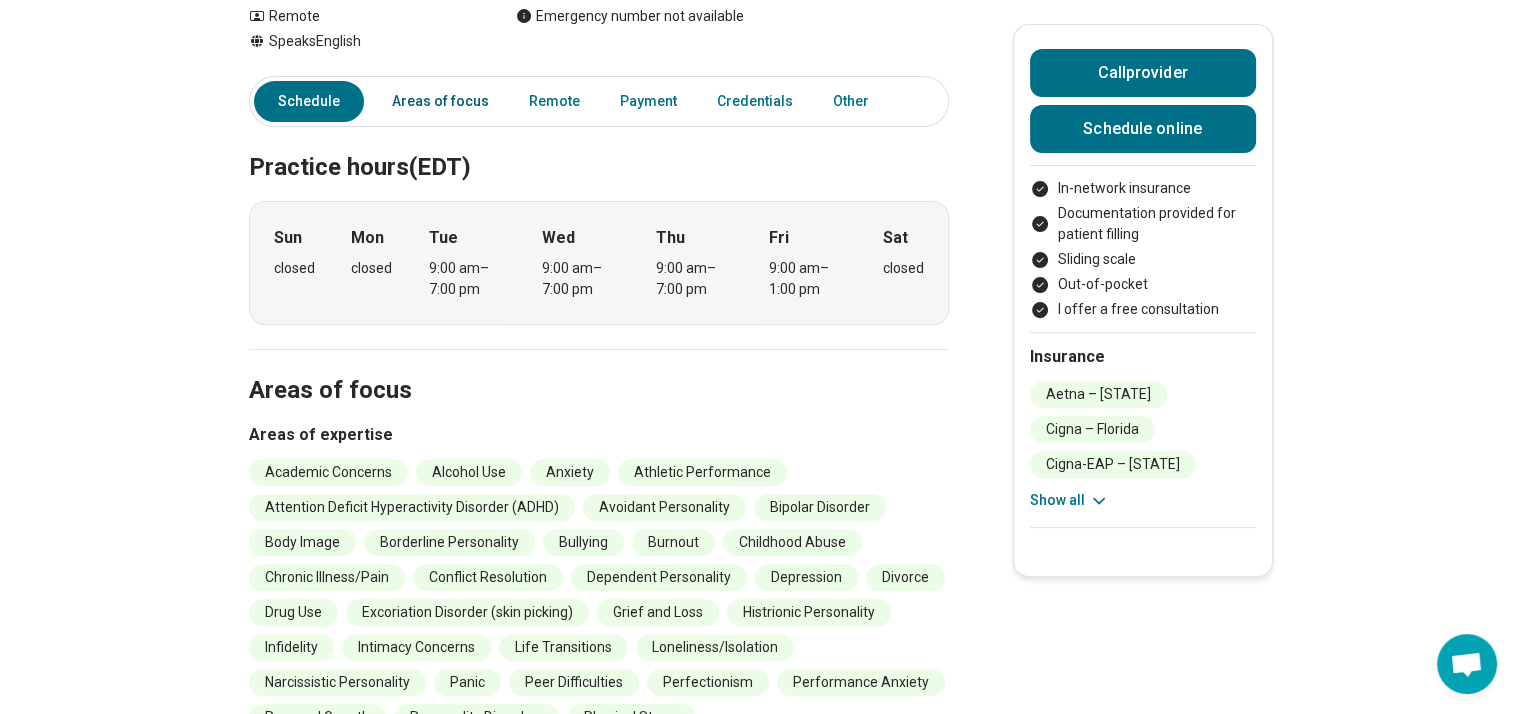 scroll, scrollTop: 520, scrollLeft: 0, axis: vertical 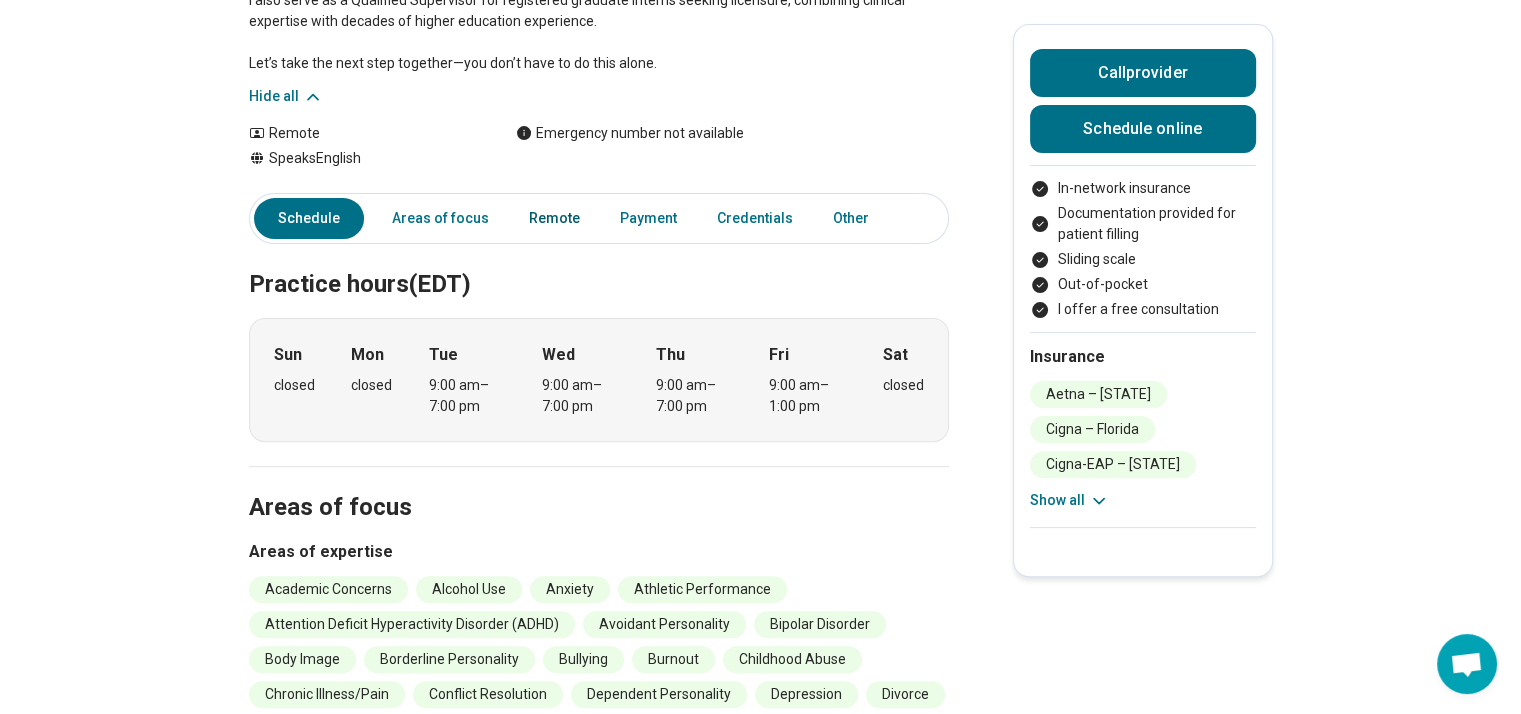 click on "Remote" at bounding box center [554, 218] 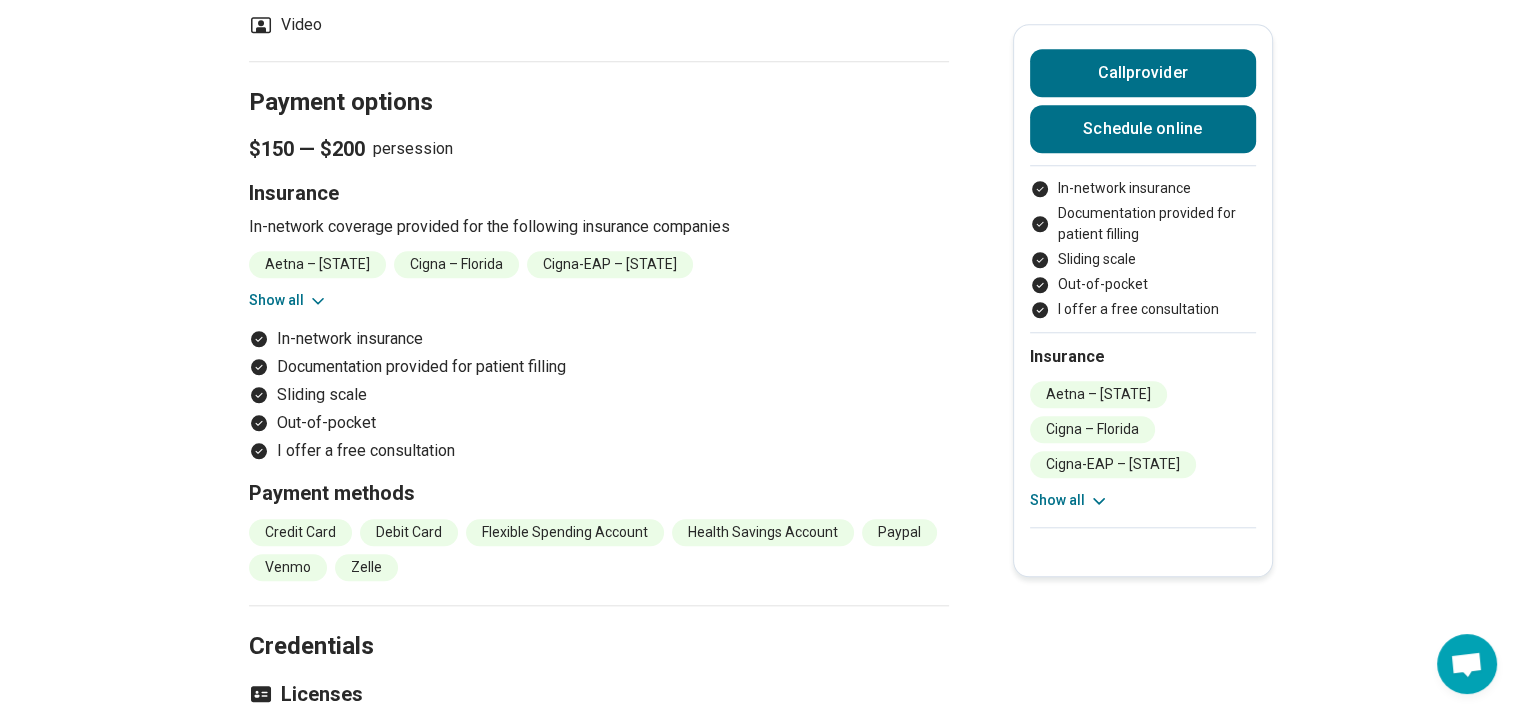scroll, scrollTop: 1800, scrollLeft: 0, axis: vertical 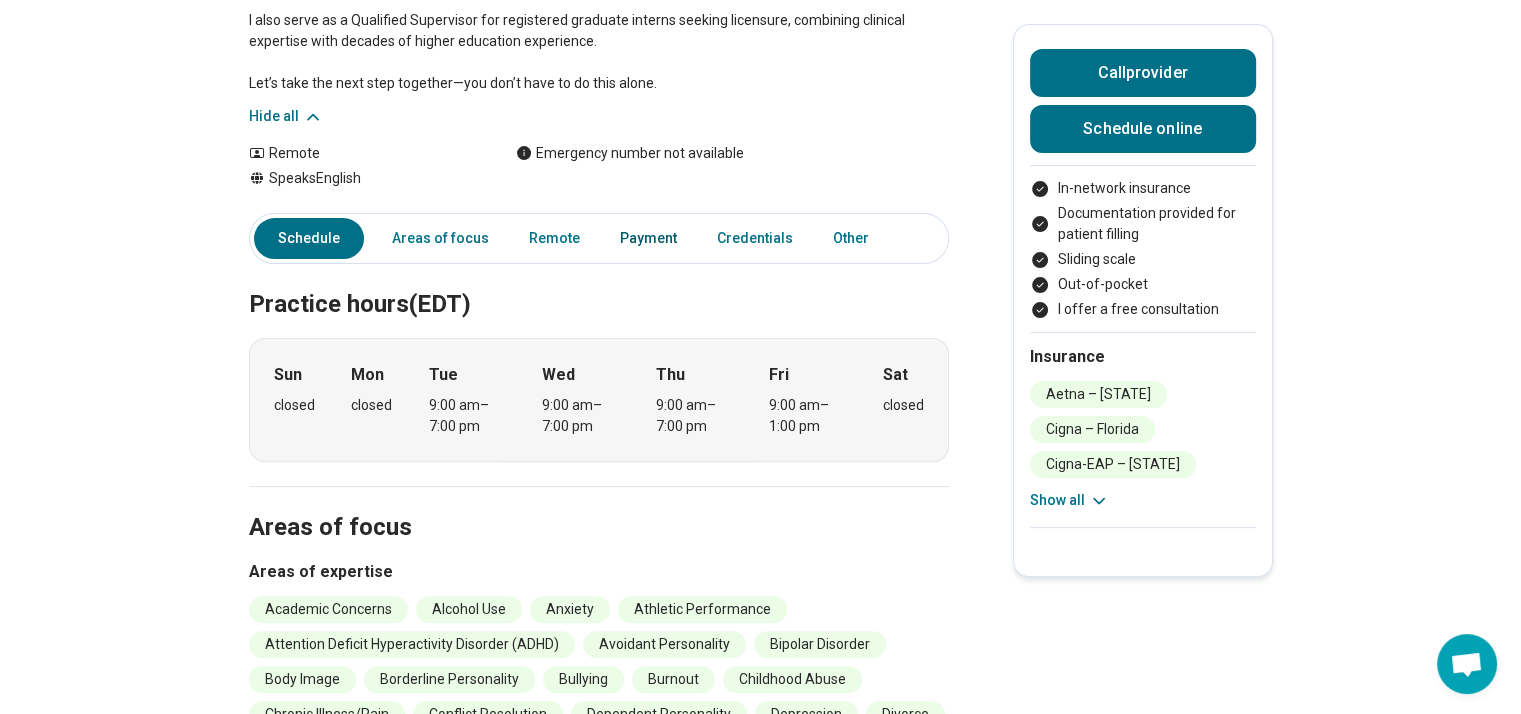 click on "Payment" at bounding box center [648, 238] 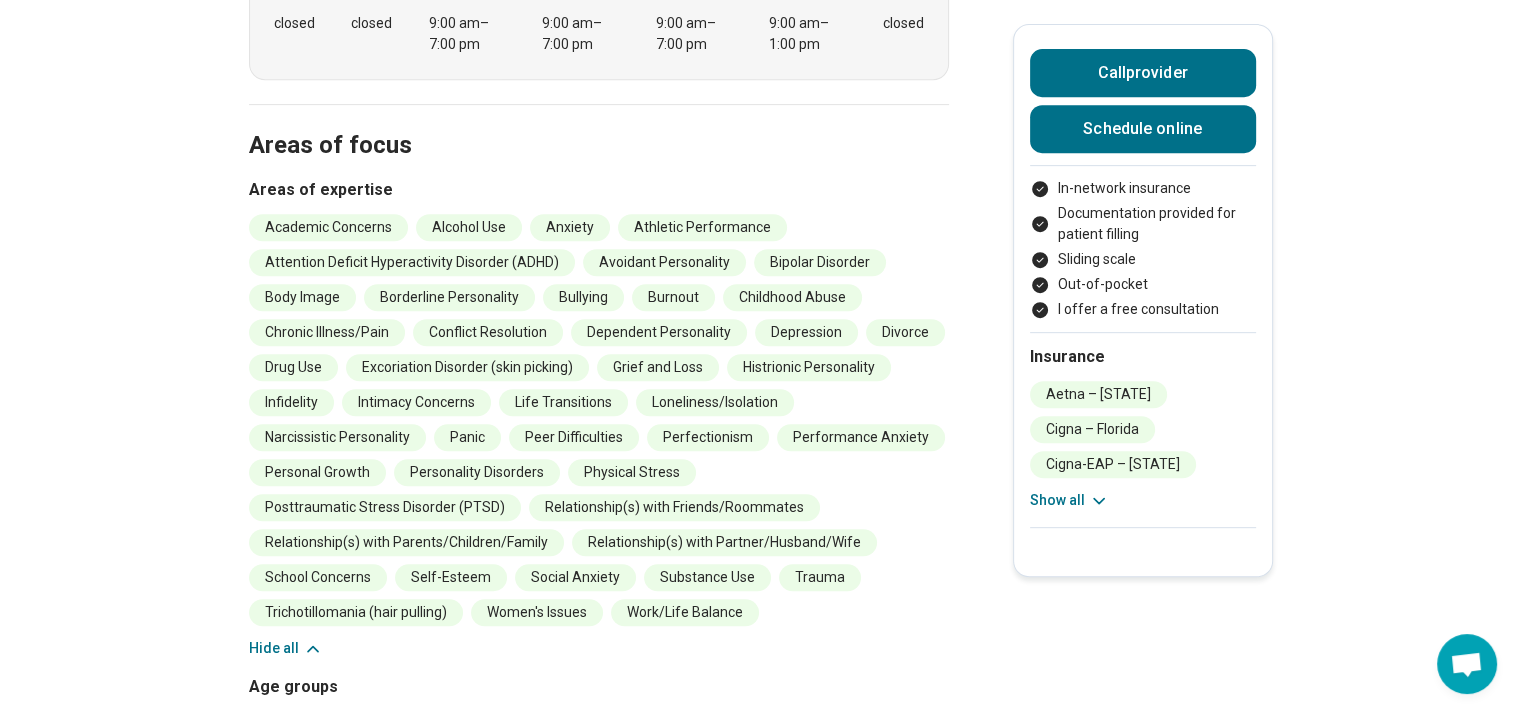 scroll, scrollTop: 631, scrollLeft: 0, axis: vertical 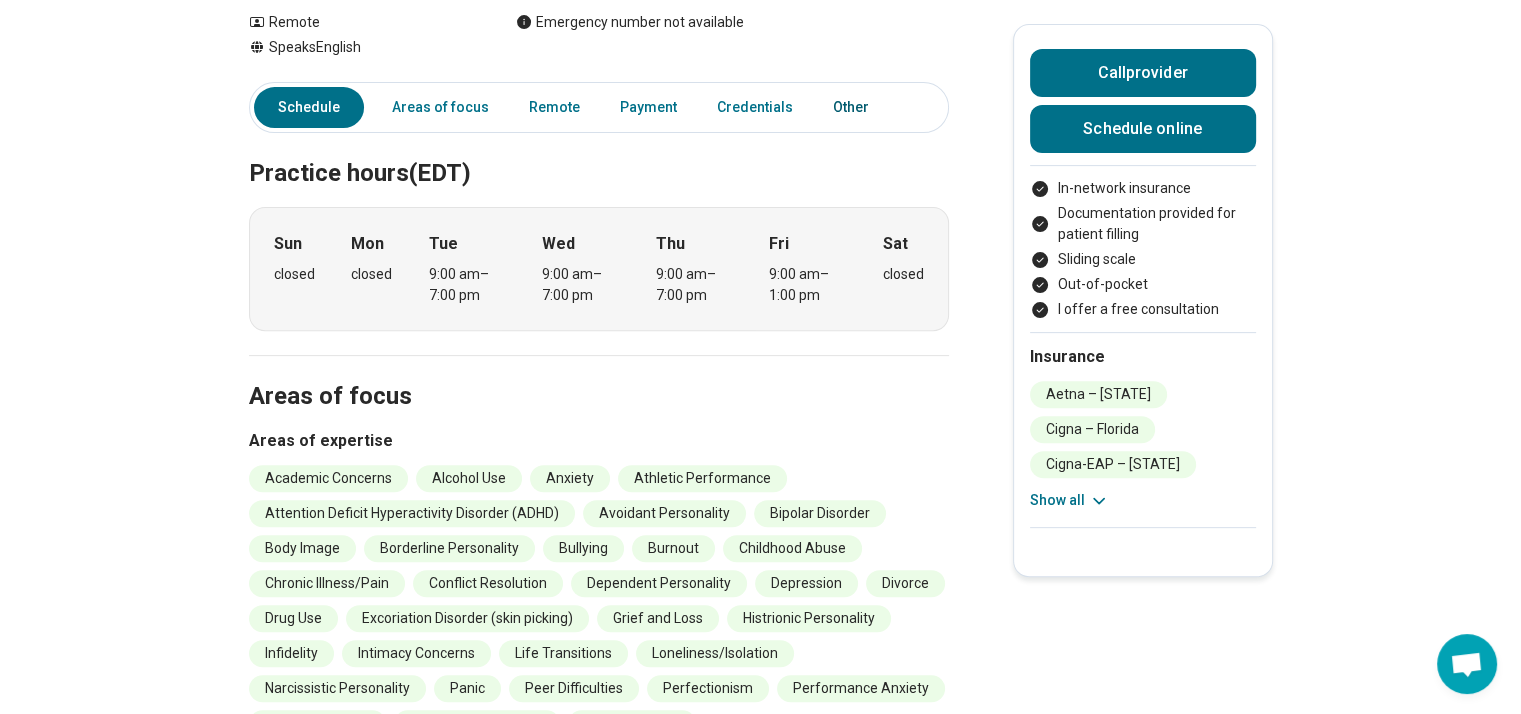 click on "Other" at bounding box center [857, 107] 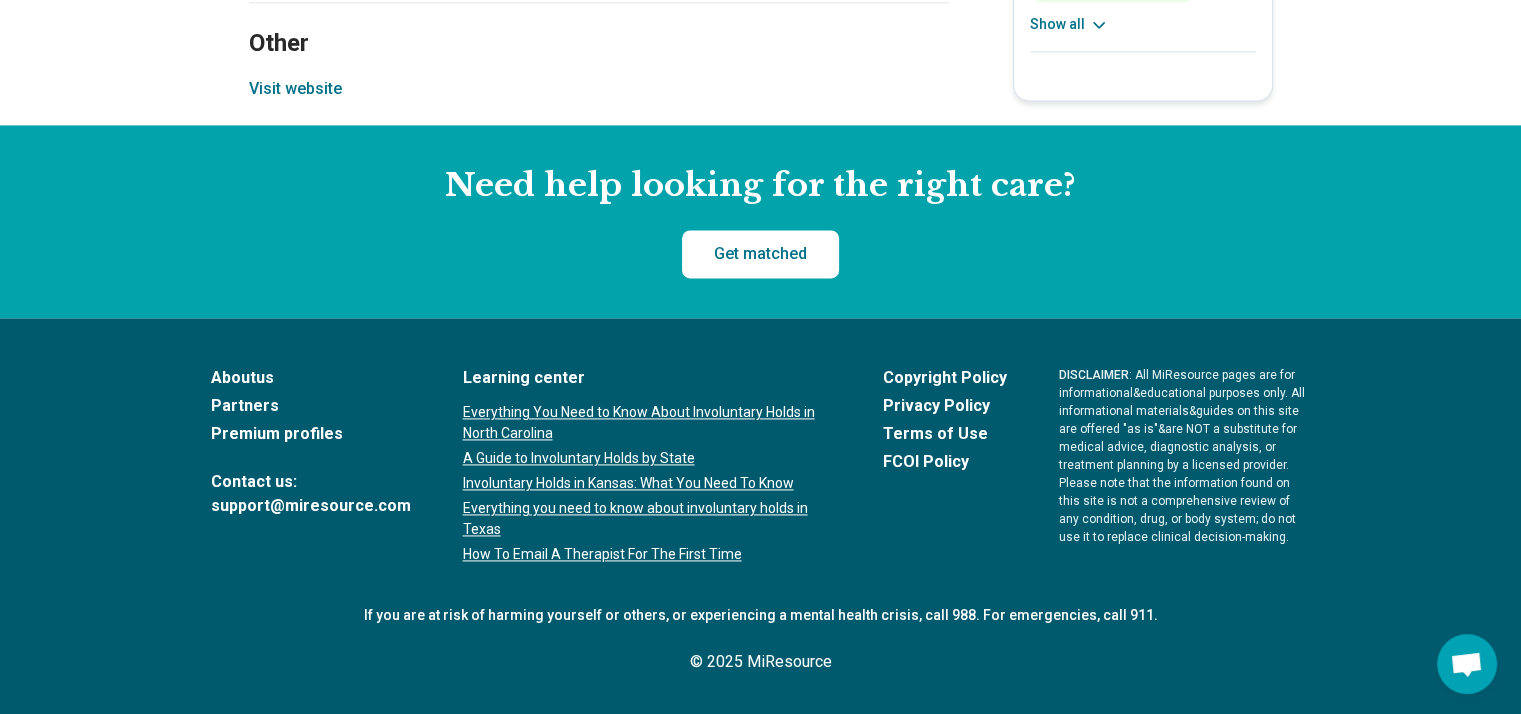 scroll, scrollTop: 2960, scrollLeft: 0, axis: vertical 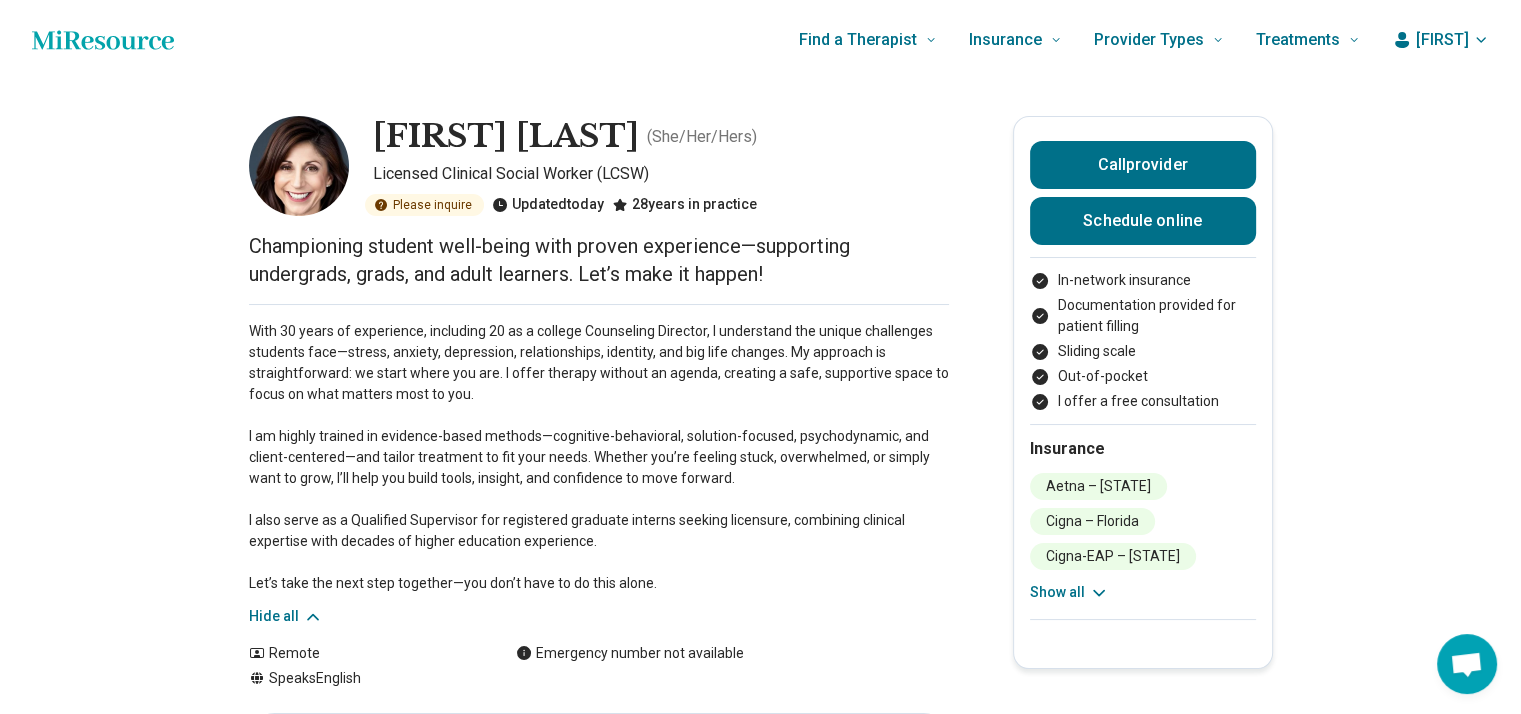 click on "Show all" at bounding box center [1069, 592] 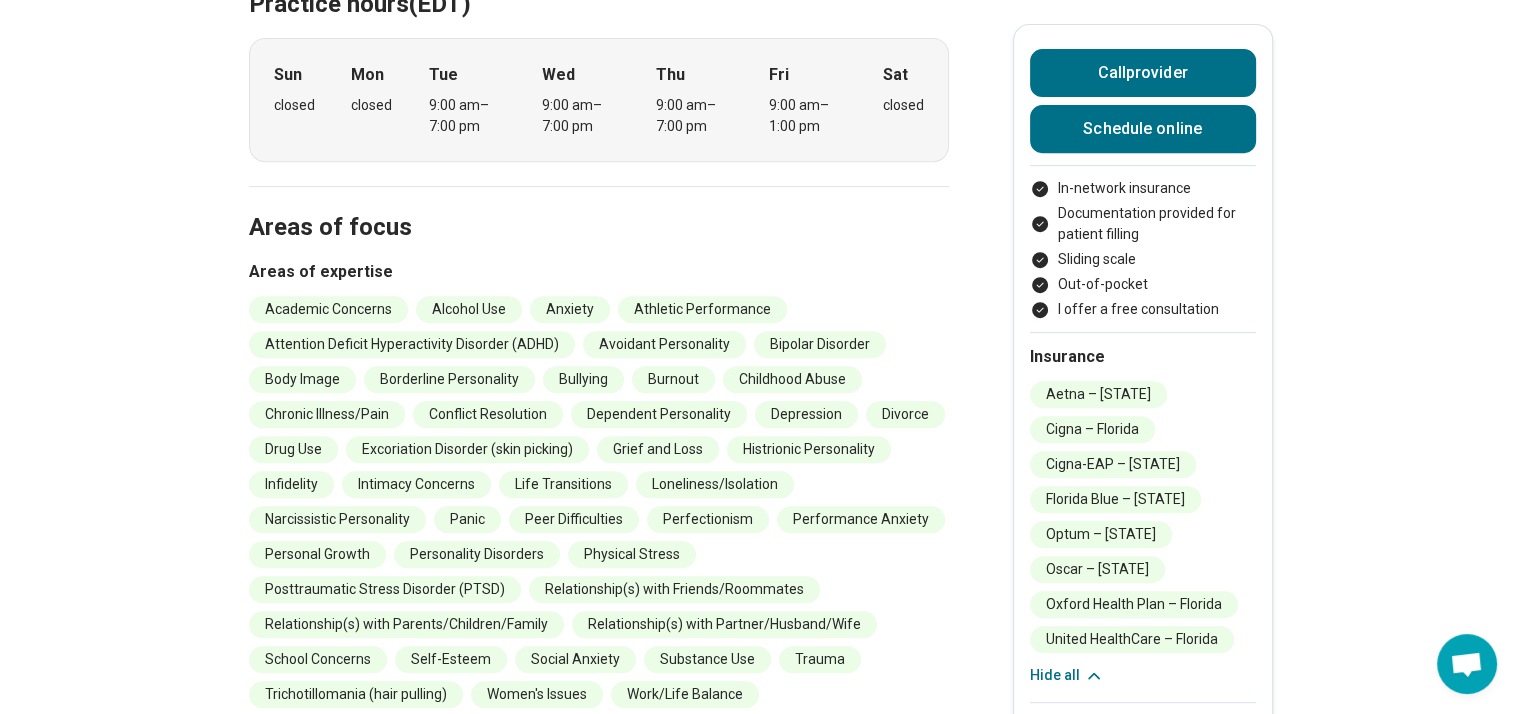 scroll, scrollTop: 500, scrollLeft: 0, axis: vertical 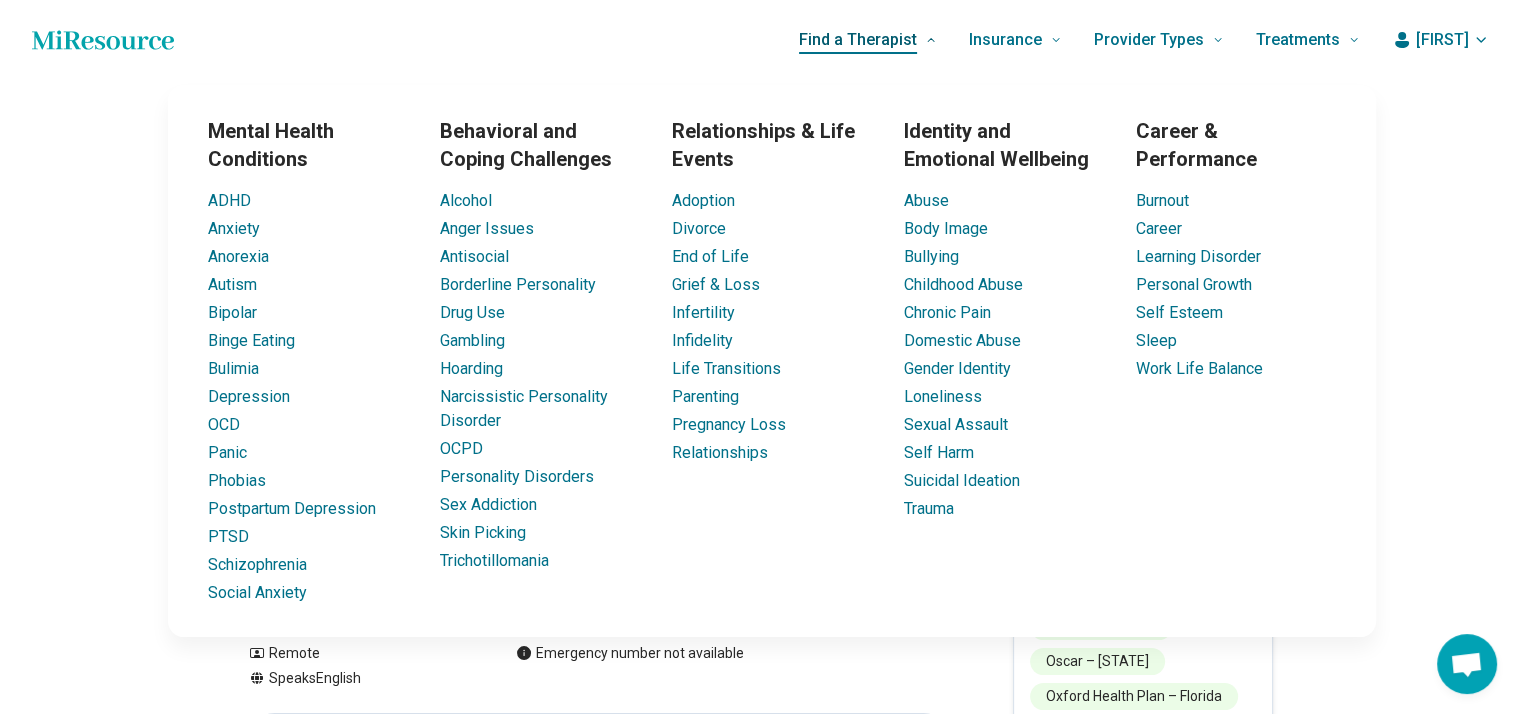 click on "Find a Therapist" at bounding box center (858, 40) 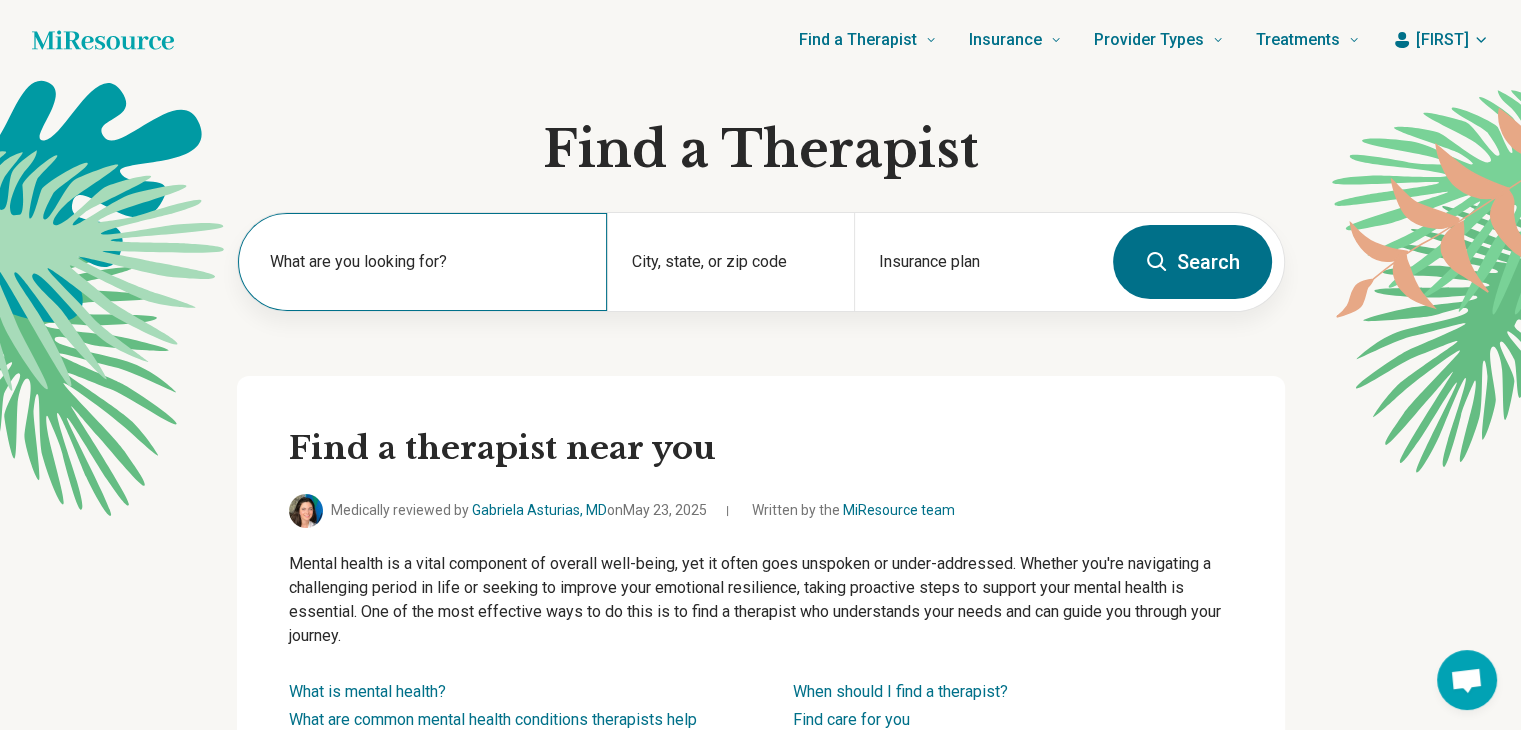 click on "What are you looking for?" at bounding box center [427, 262] 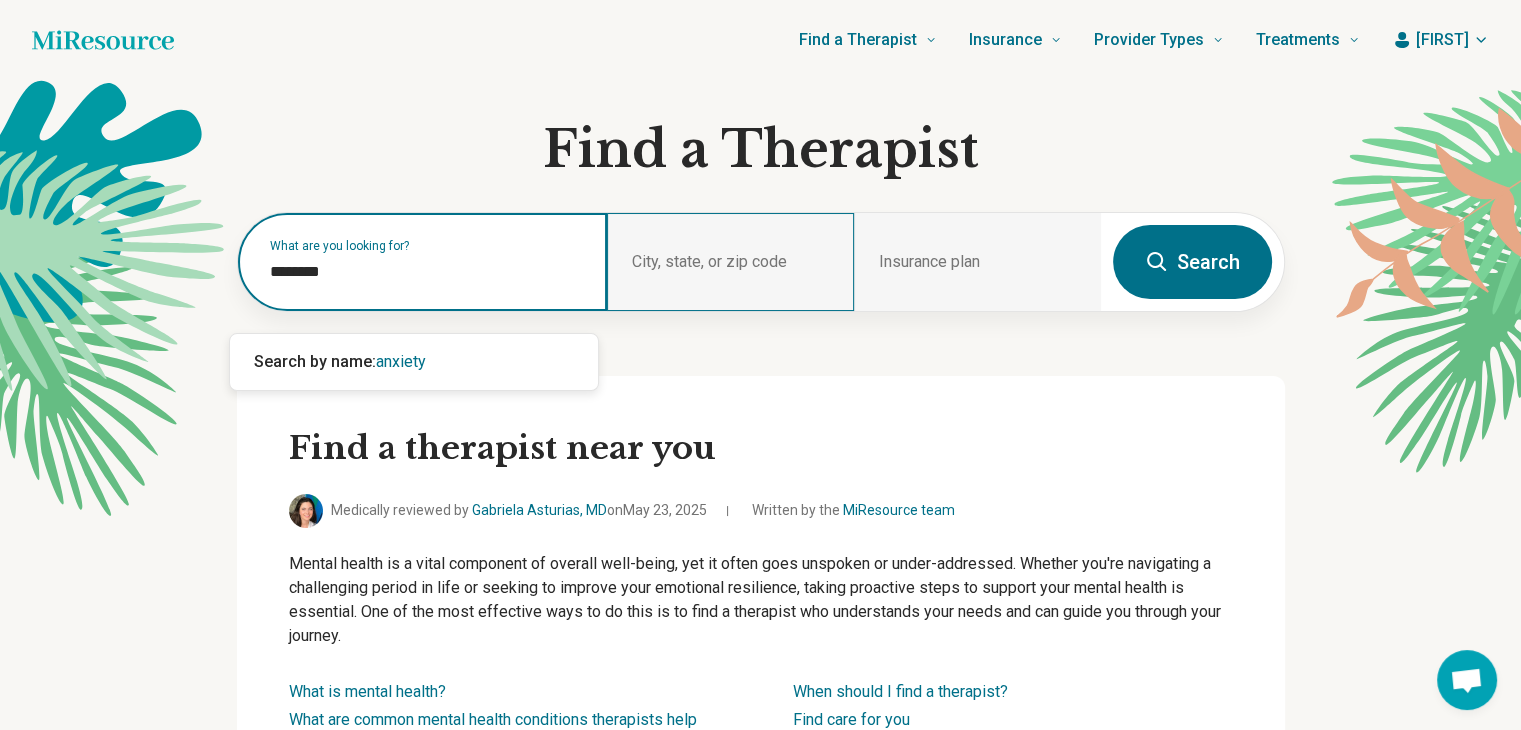type on "*******" 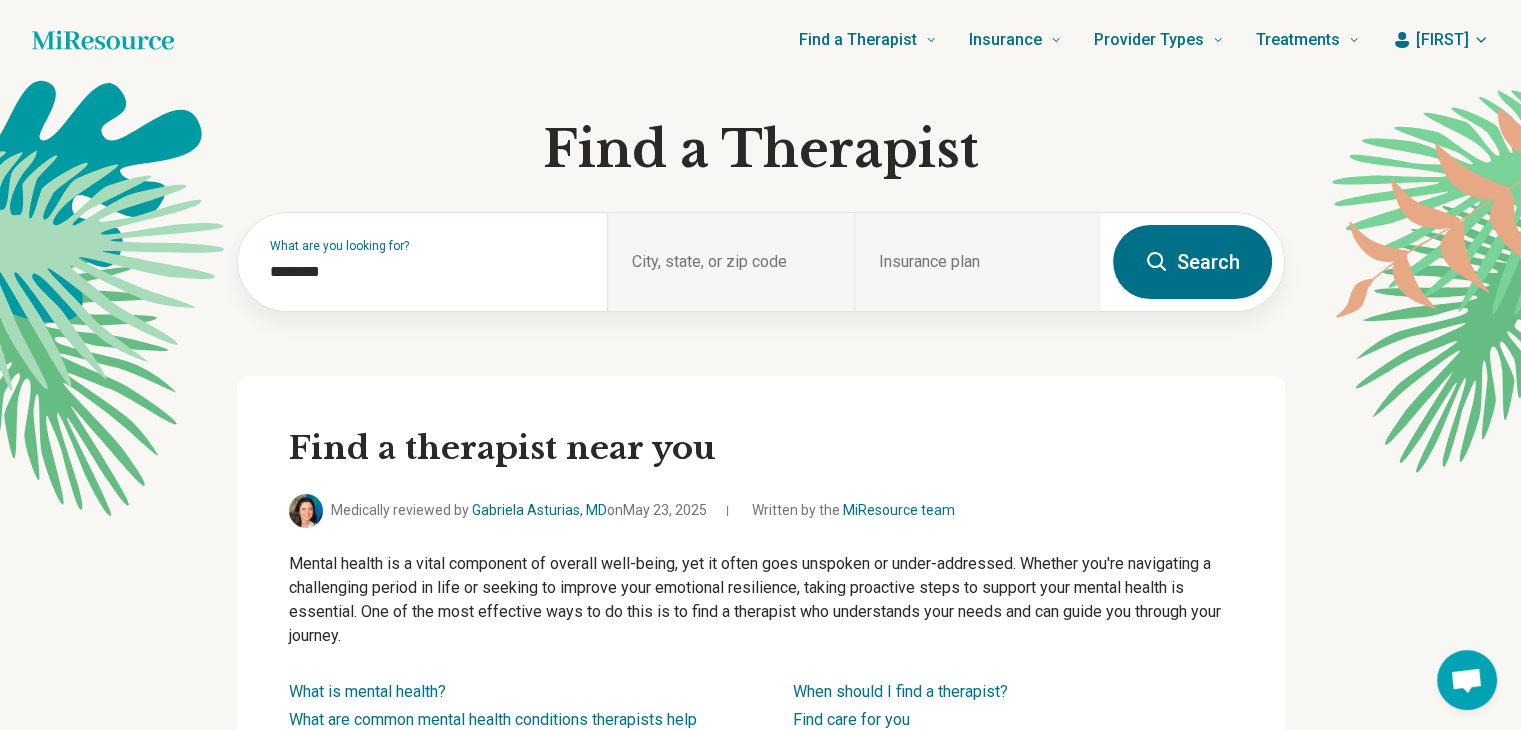 click on "Search" at bounding box center (1192, 262) 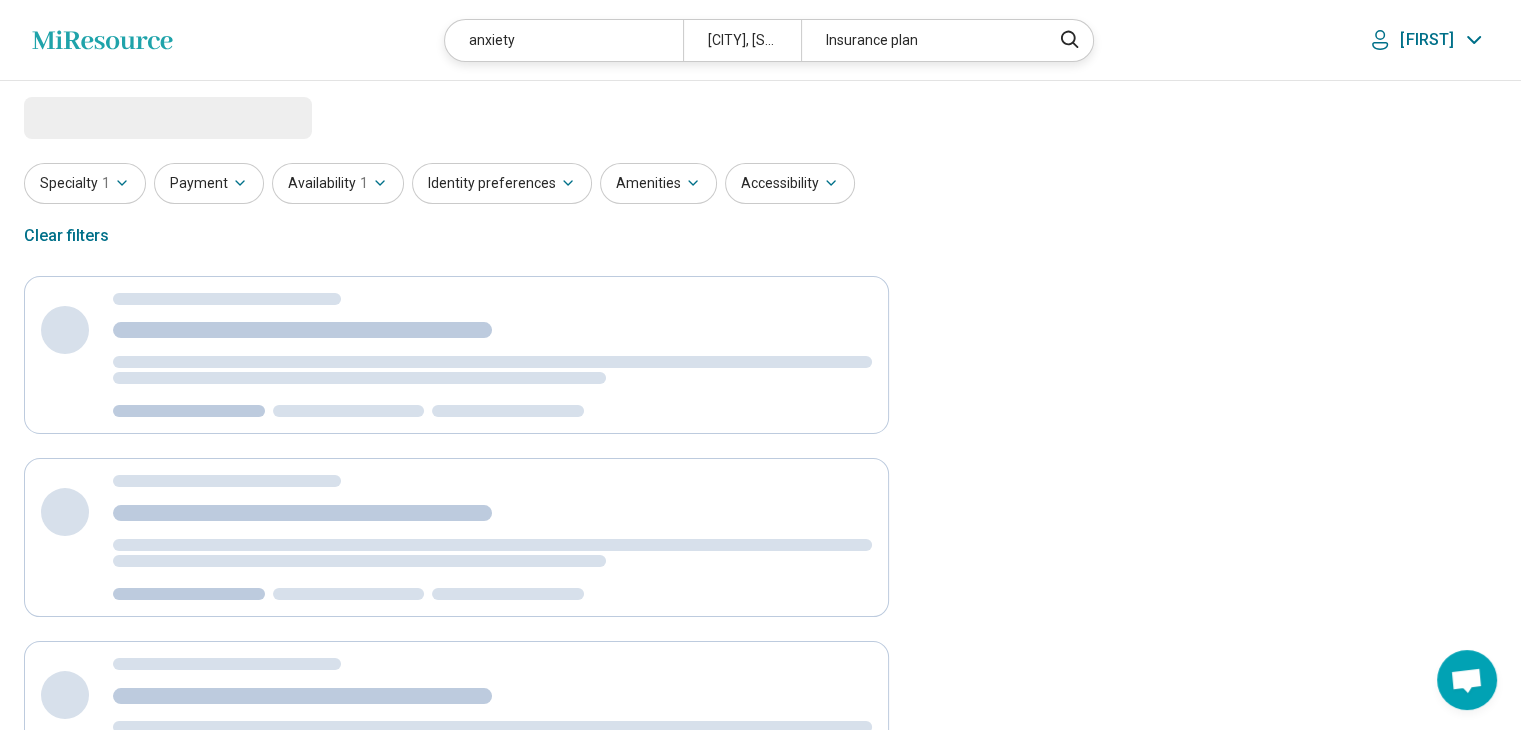 select on "***" 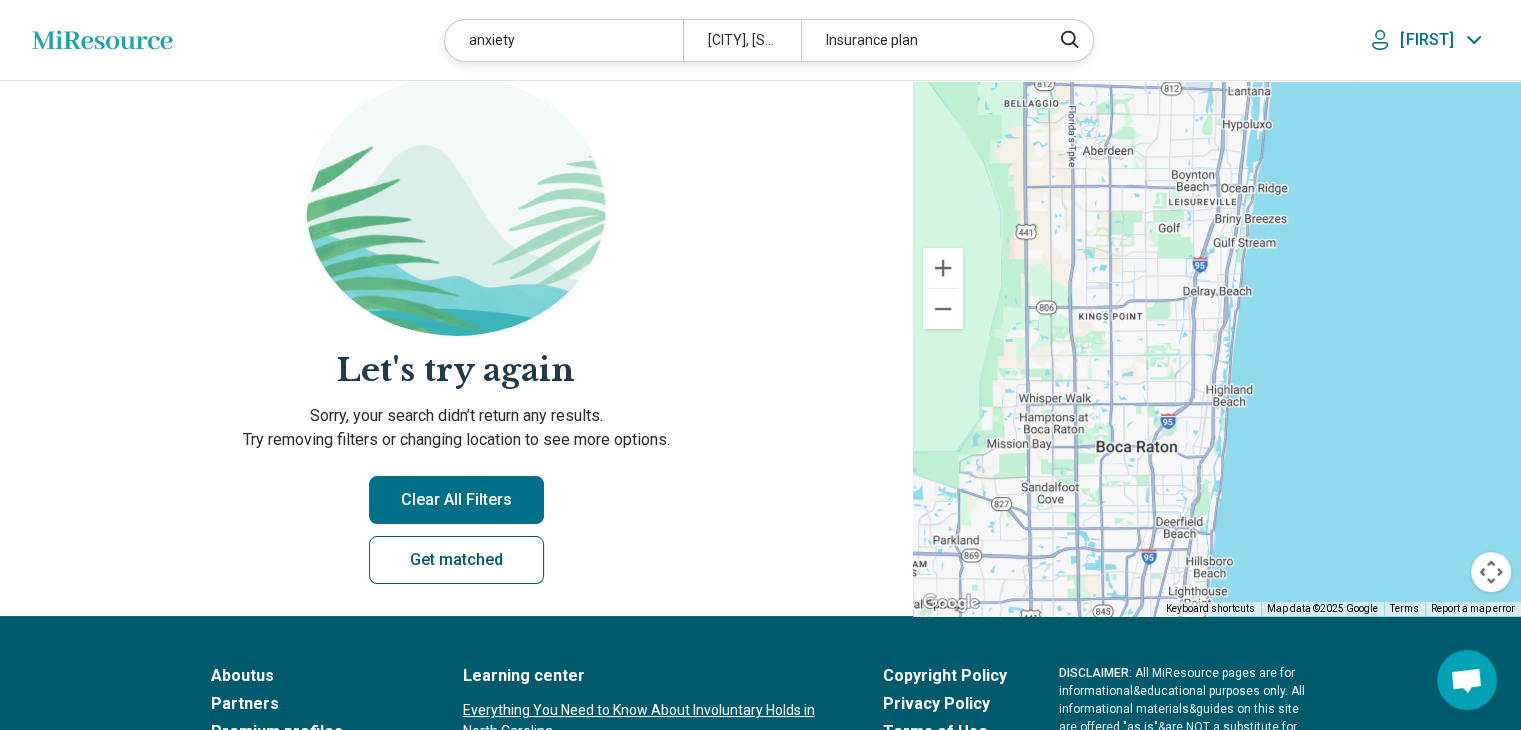 scroll, scrollTop: 300, scrollLeft: 0, axis: vertical 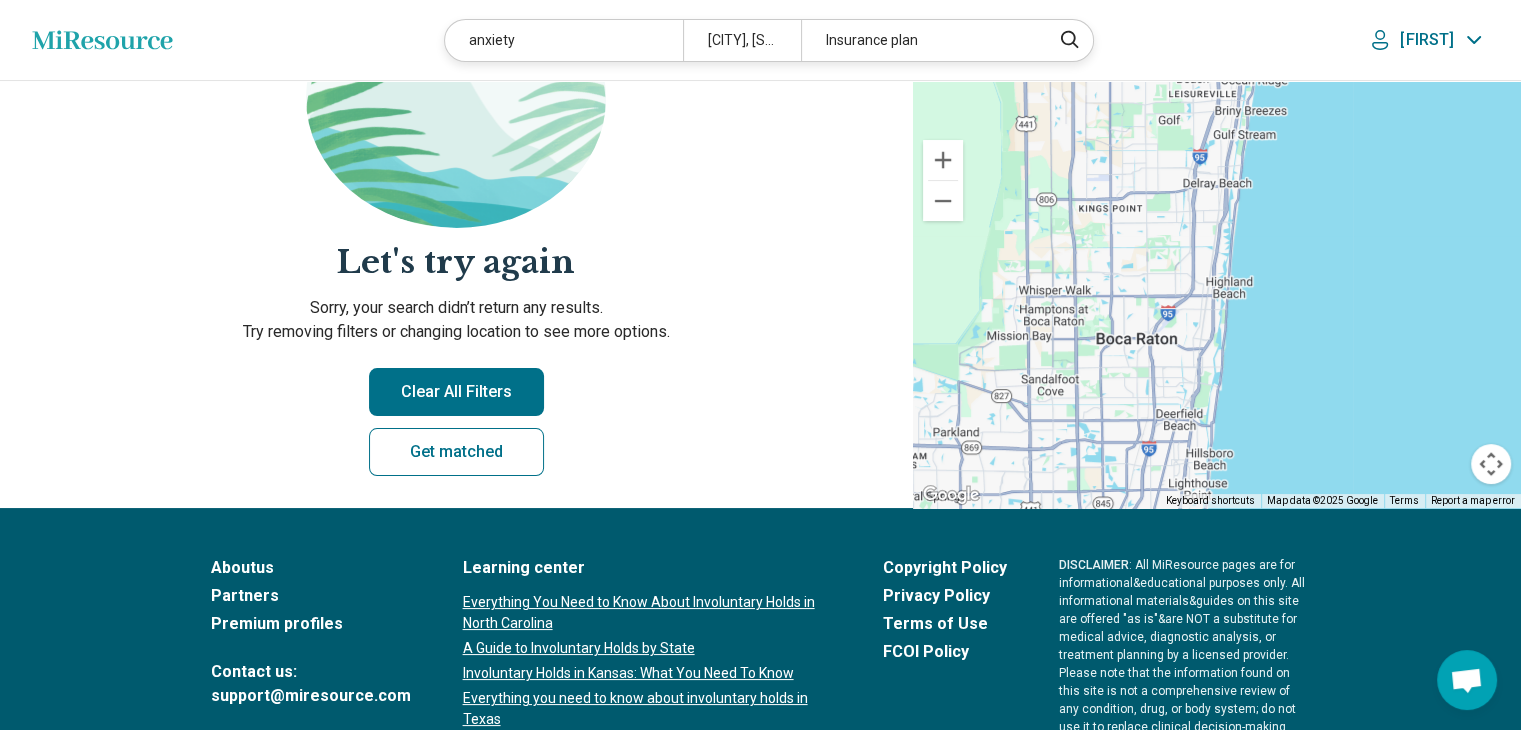 click on "Clear All Filters" at bounding box center (456, 392) 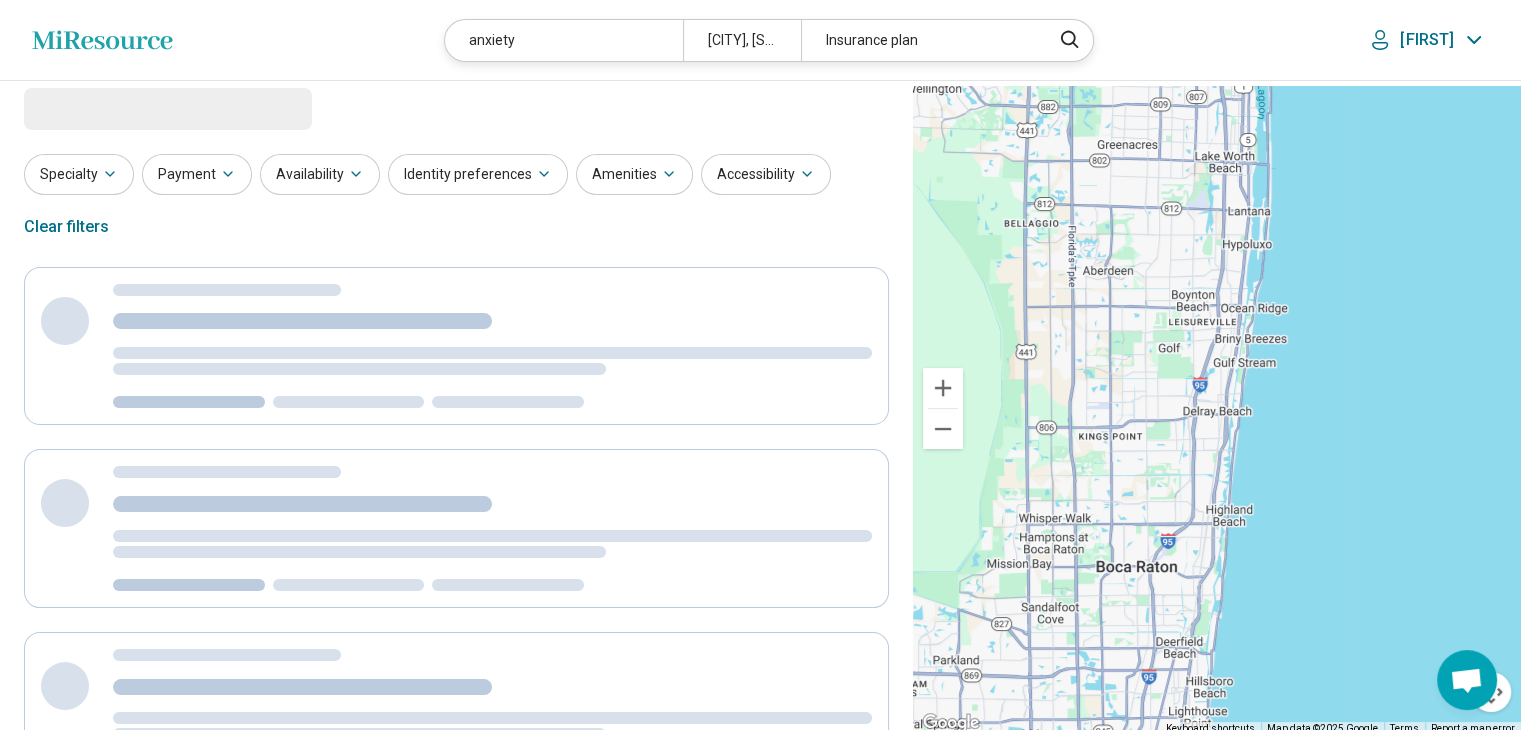 scroll, scrollTop: 0, scrollLeft: 0, axis: both 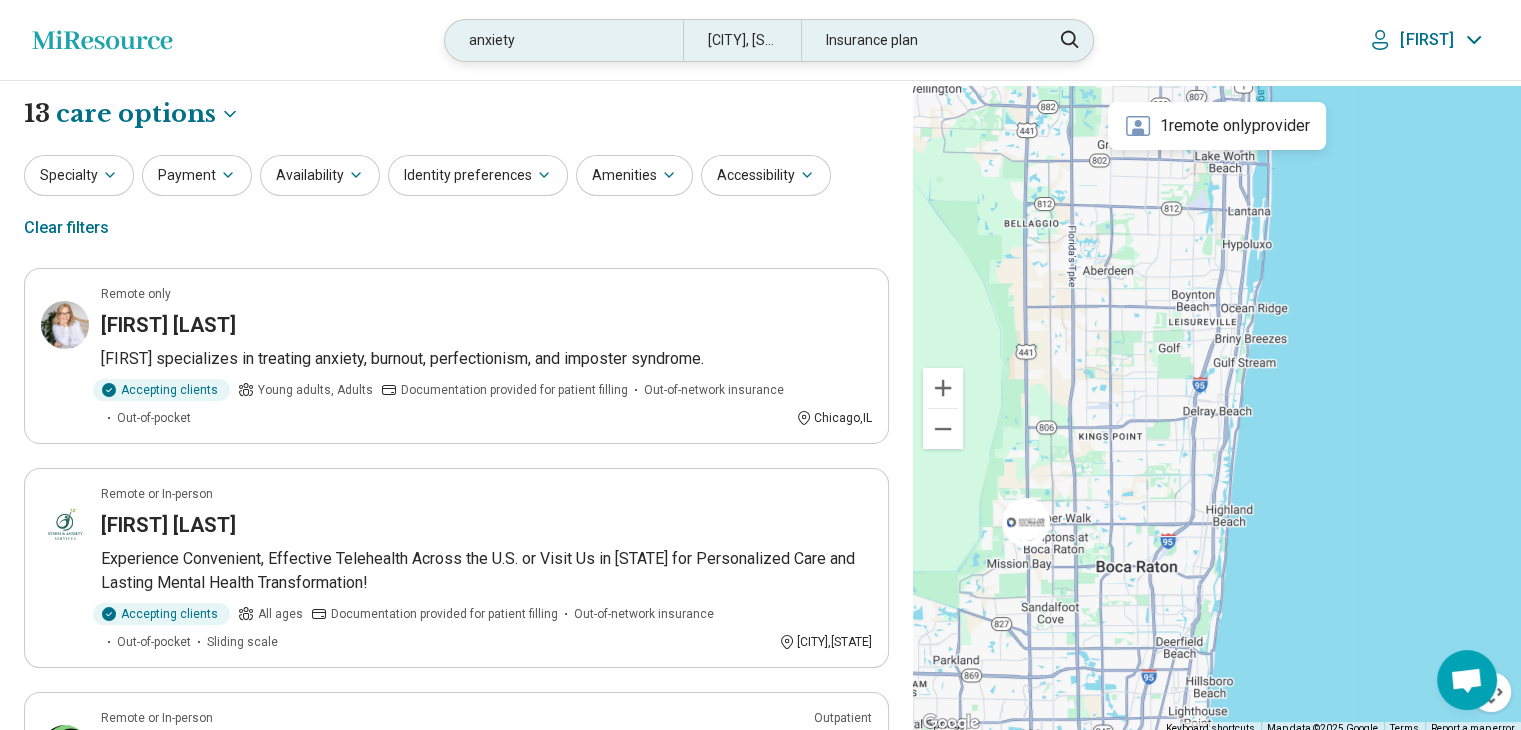 click on "[CITY], [STATE]" at bounding box center [742, 40] 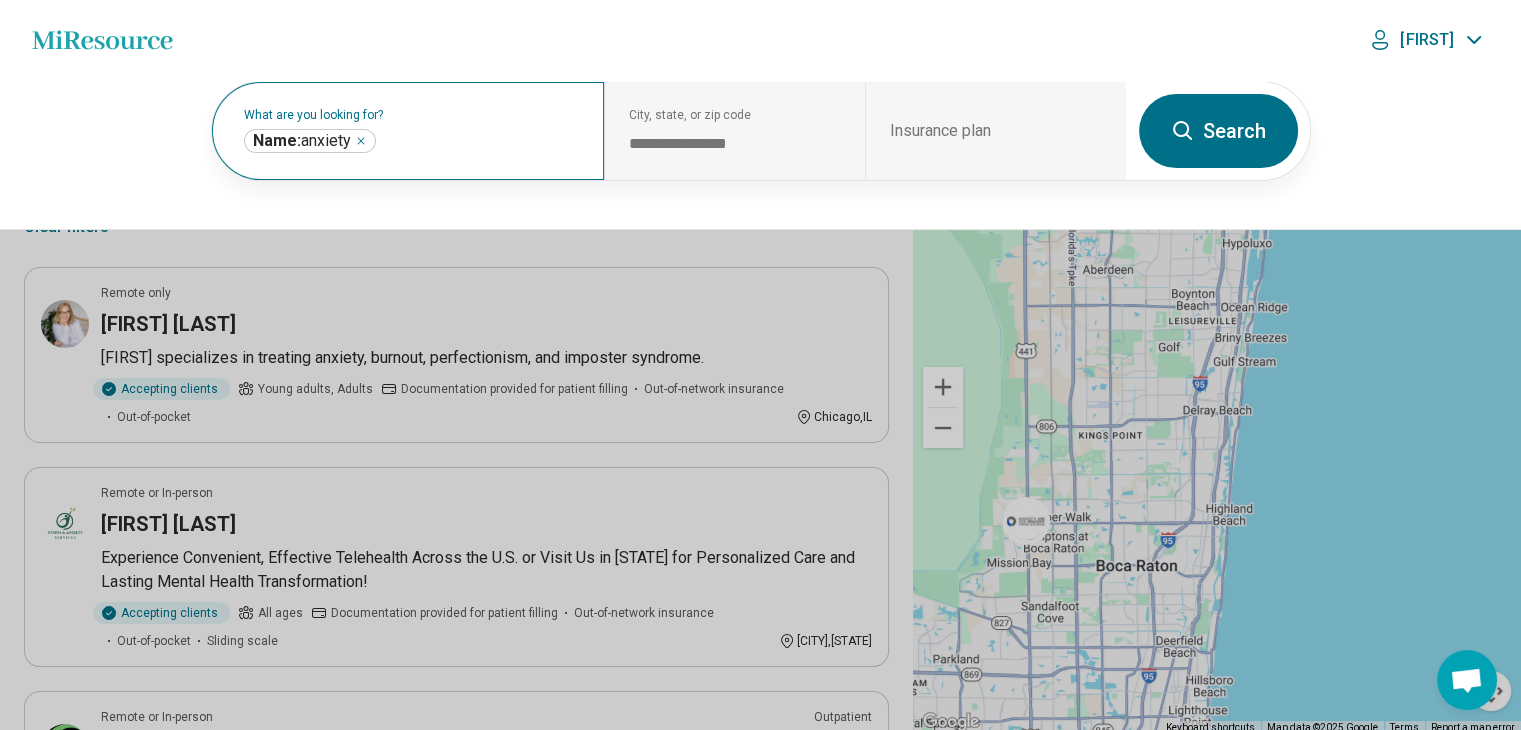 click on "**********" at bounding box center (669, 131) 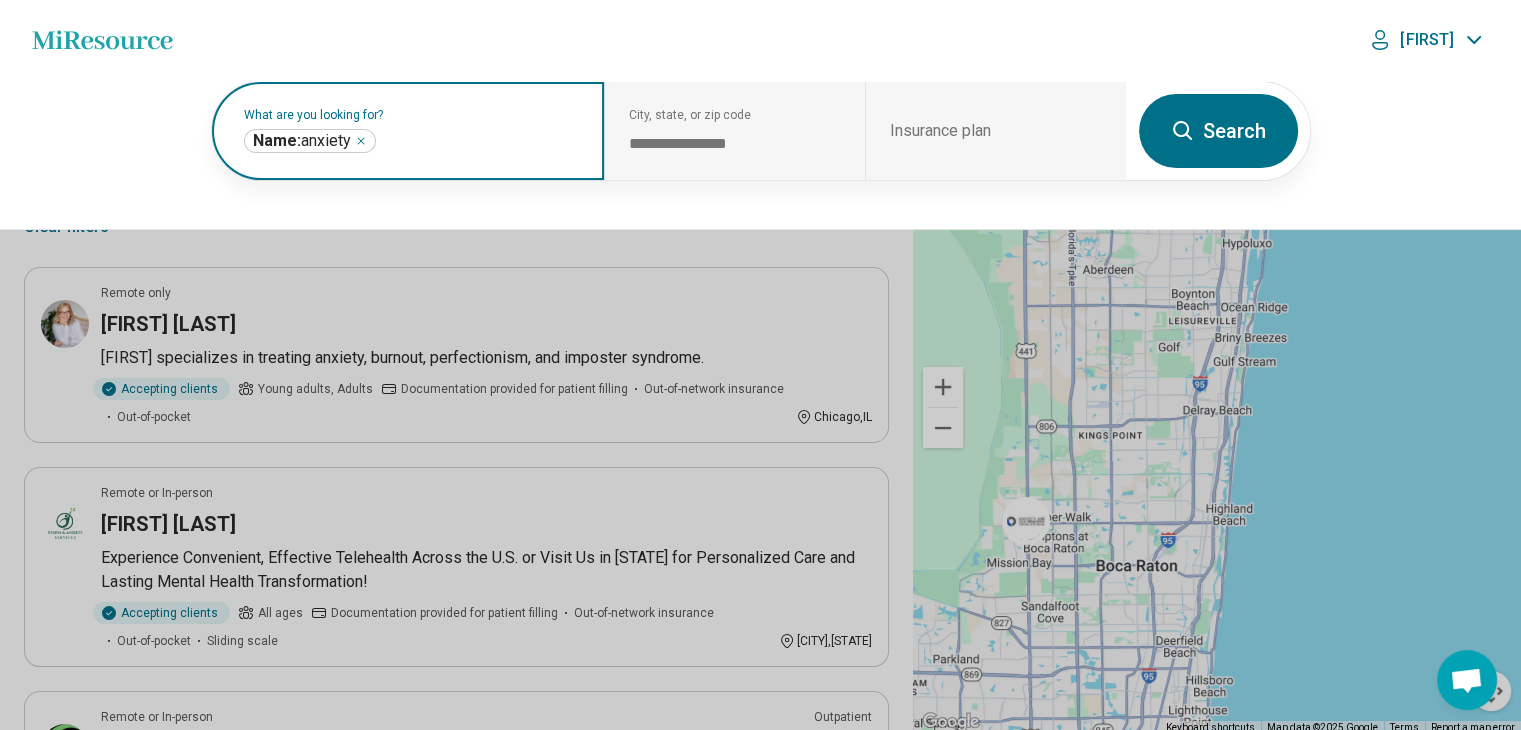 click 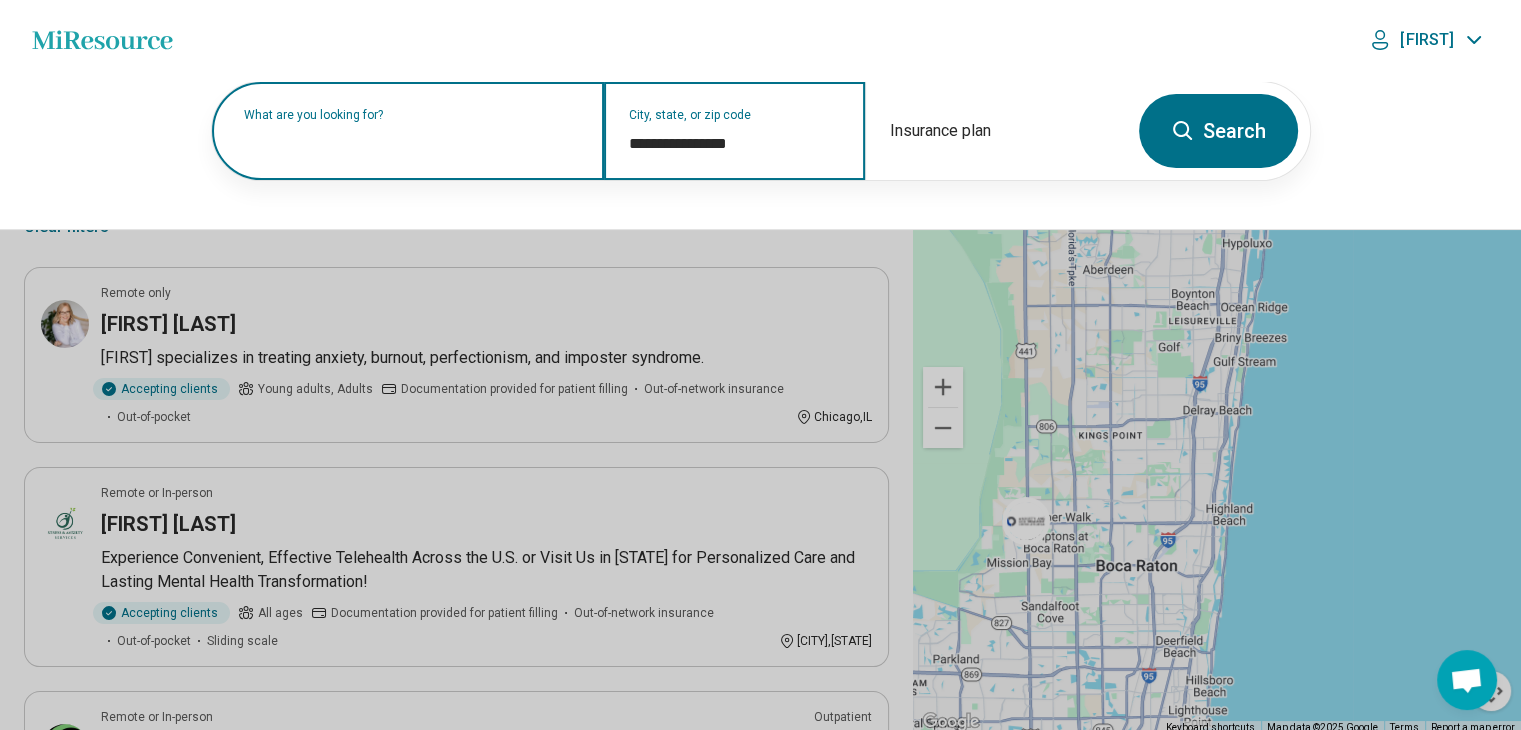 click on "**********" at bounding box center (735, 144) 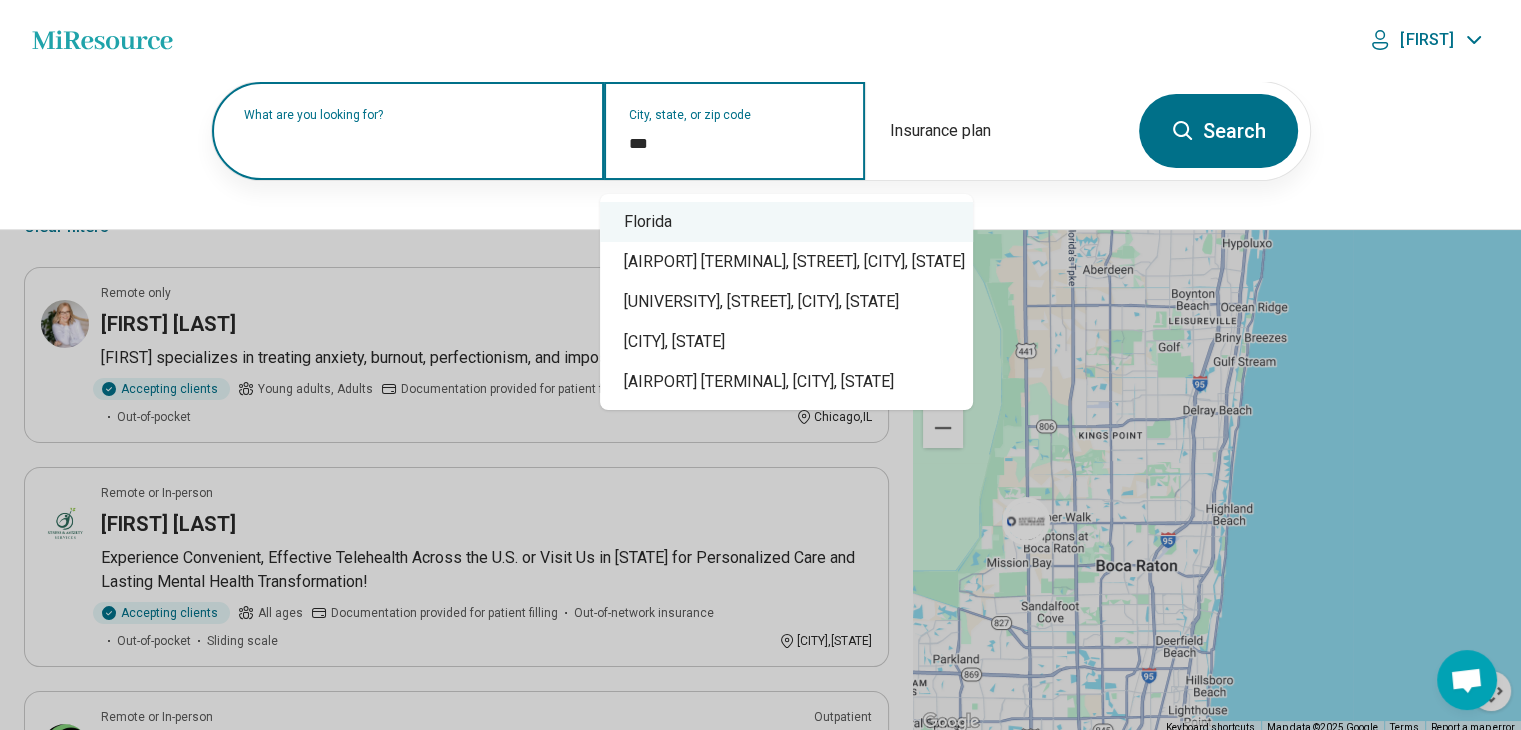 type on "***" 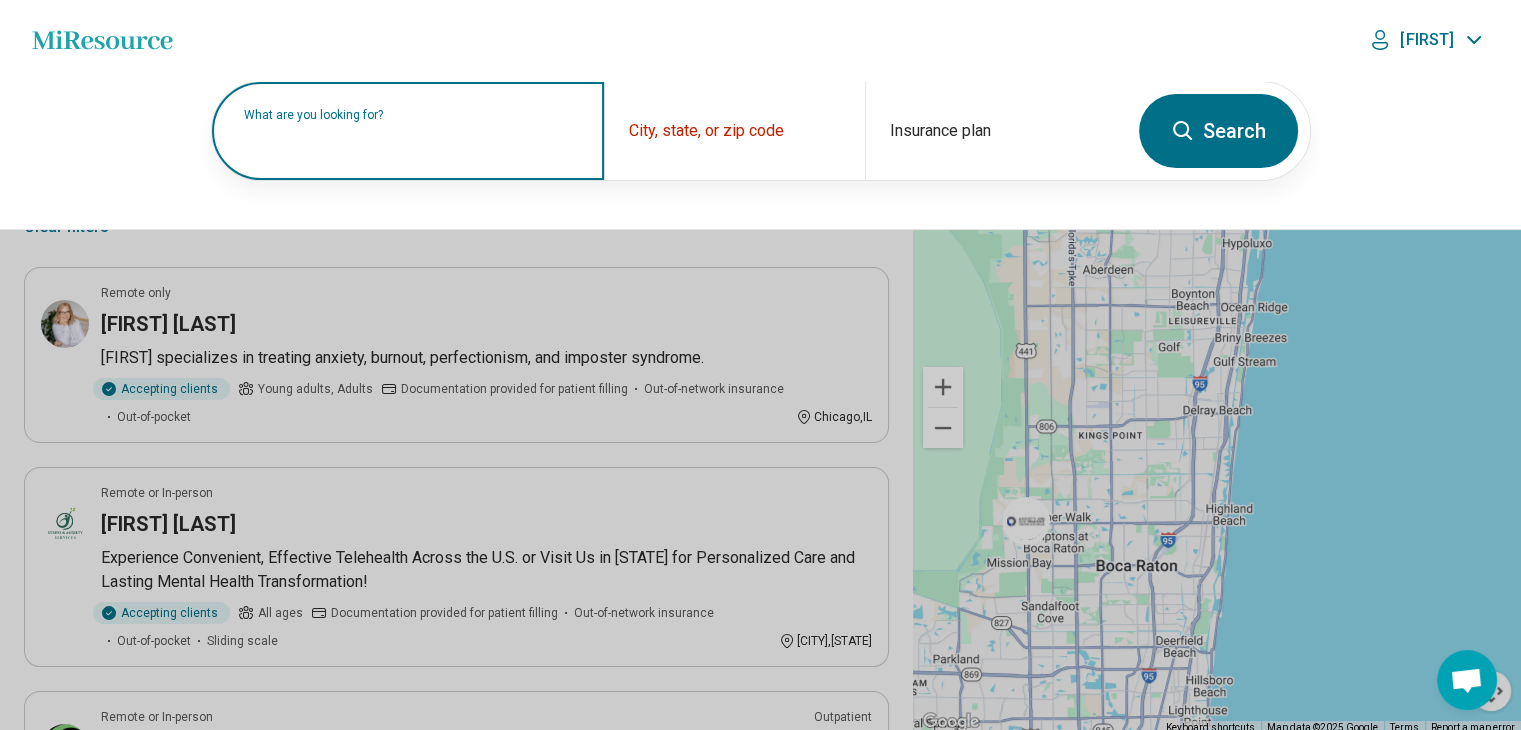 click on "What are you looking for? City, state, or zip code Insurance plan Search" at bounding box center [760, 155] 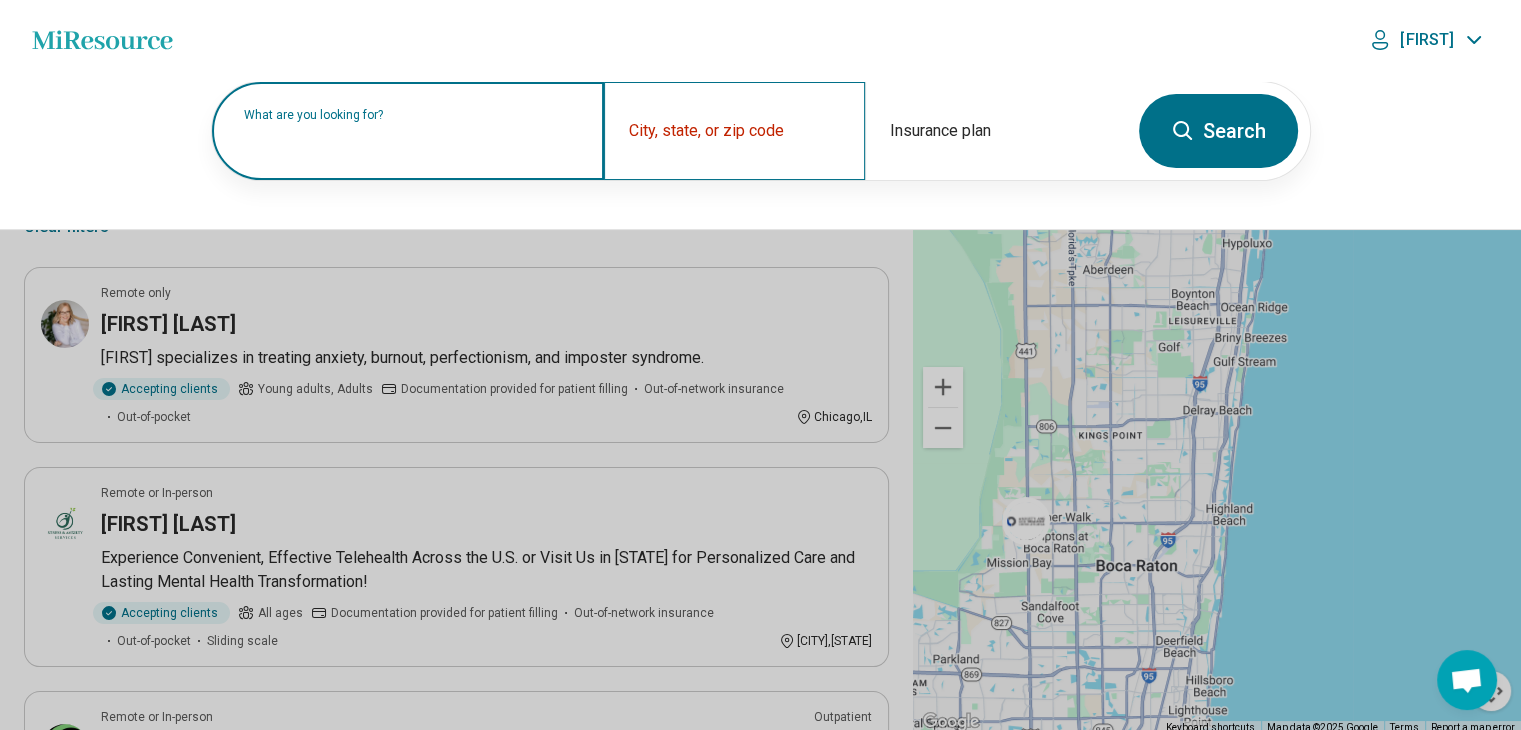 click on "City, state, or zip code" at bounding box center [734, 131] 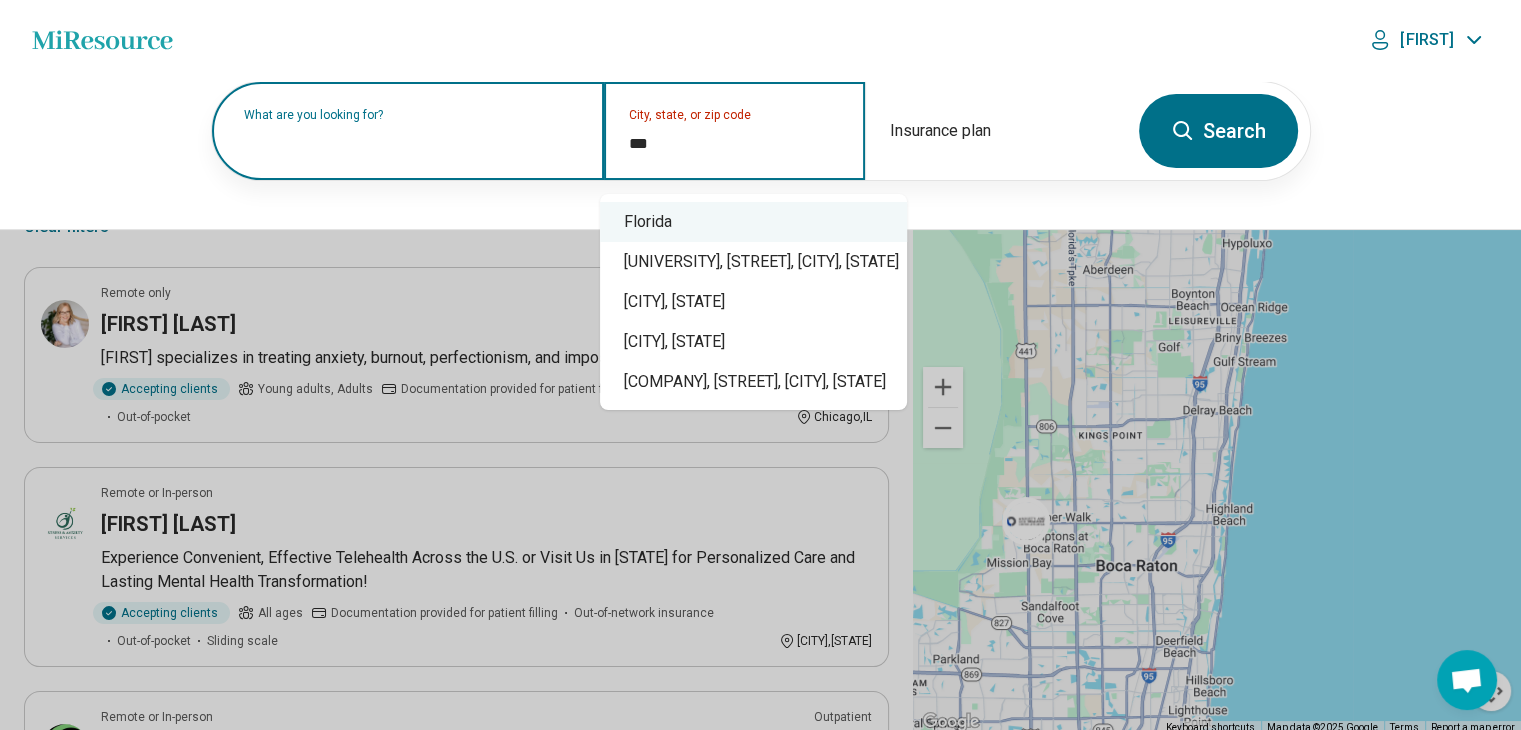 click on "Florida" at bounding box center [753, 222] 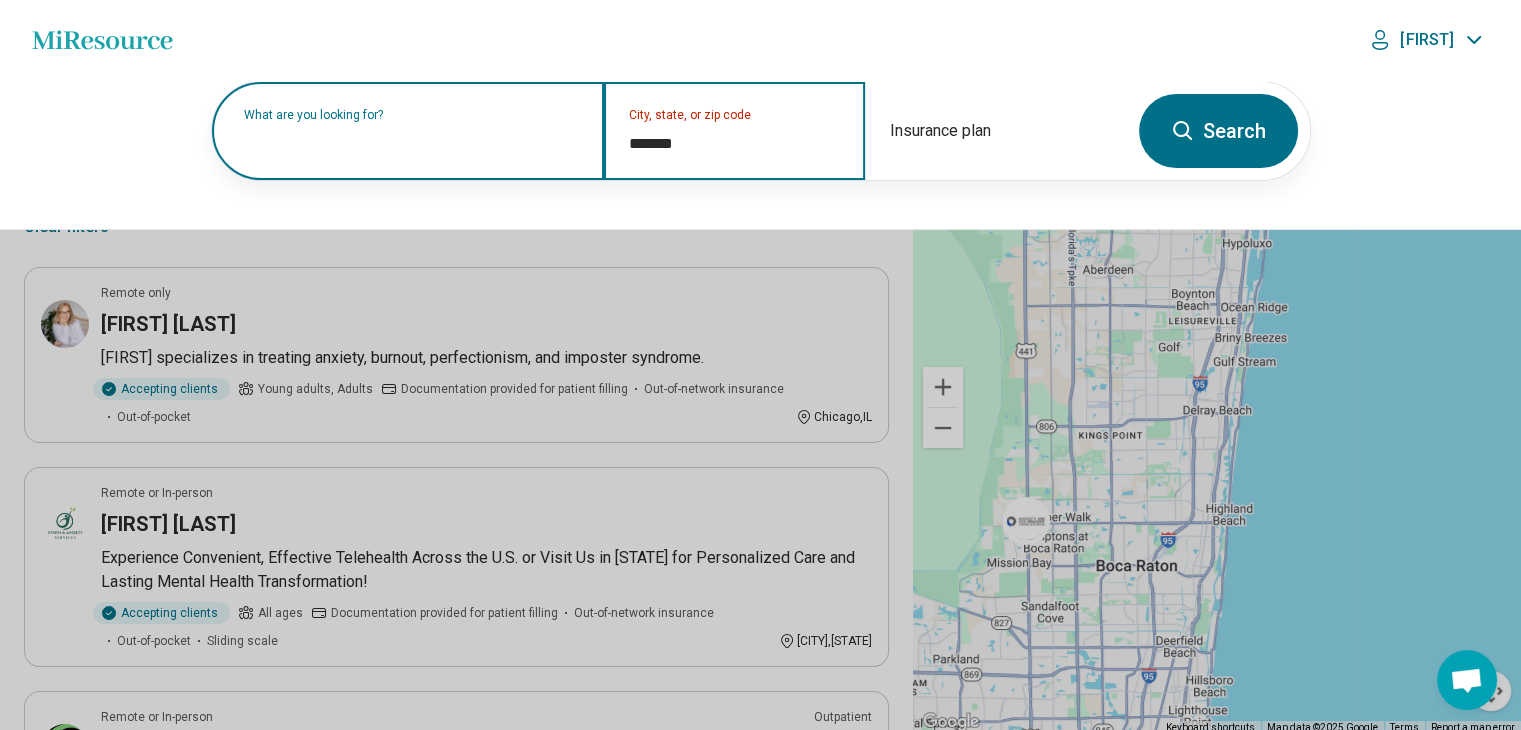 type on "*******" 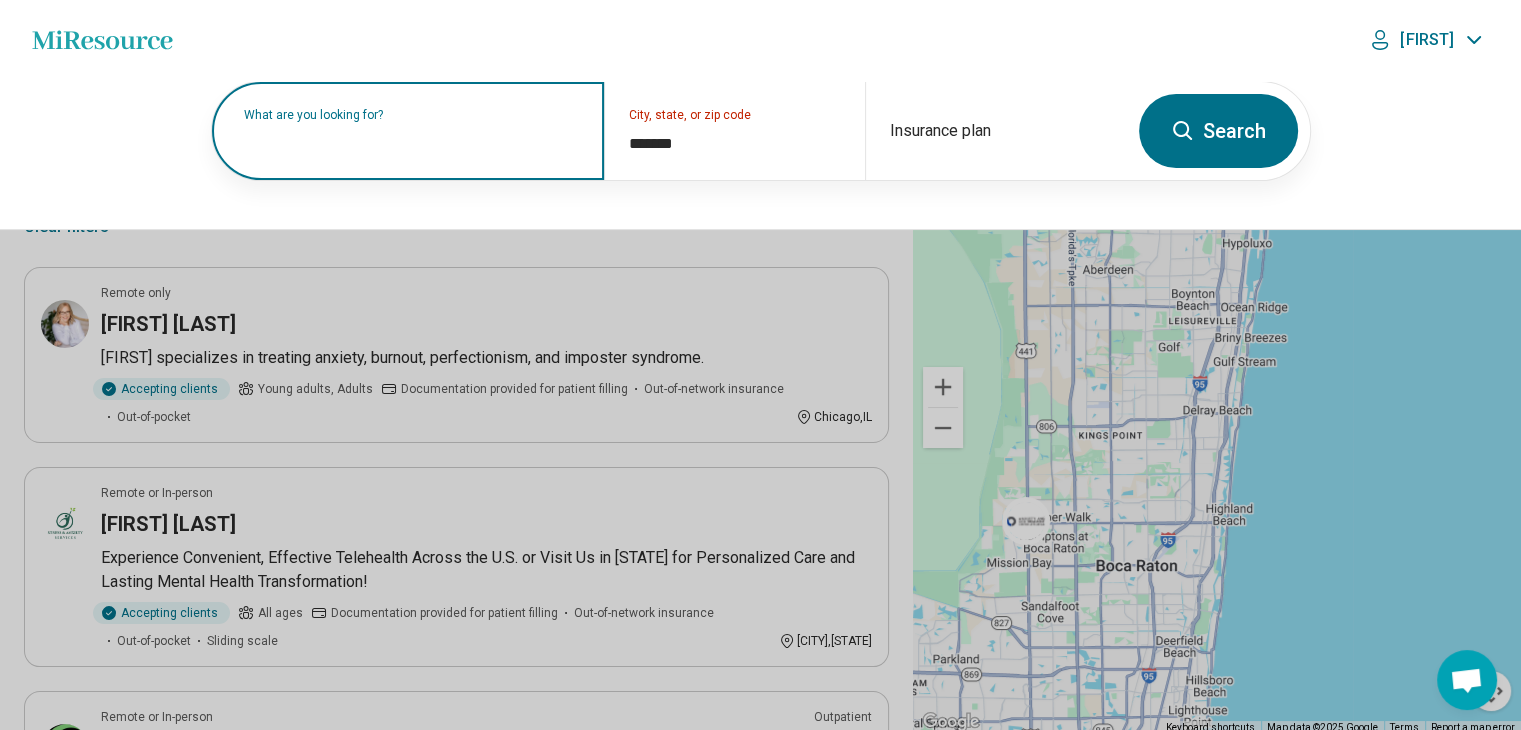 click on "Search" at bounding box center [1218, 131] 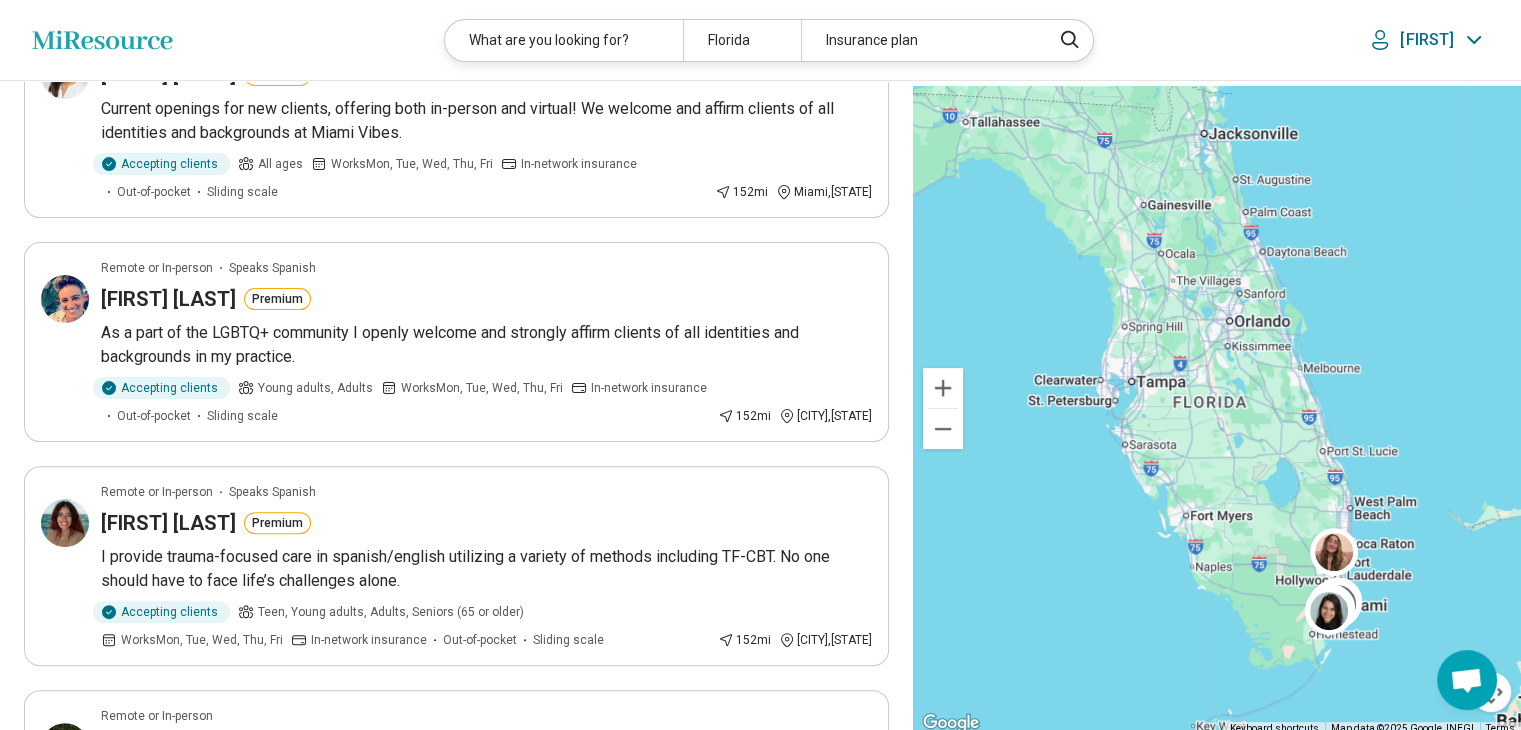 scroll, scrollTop: 0, scrollLeft: 0, axis: both 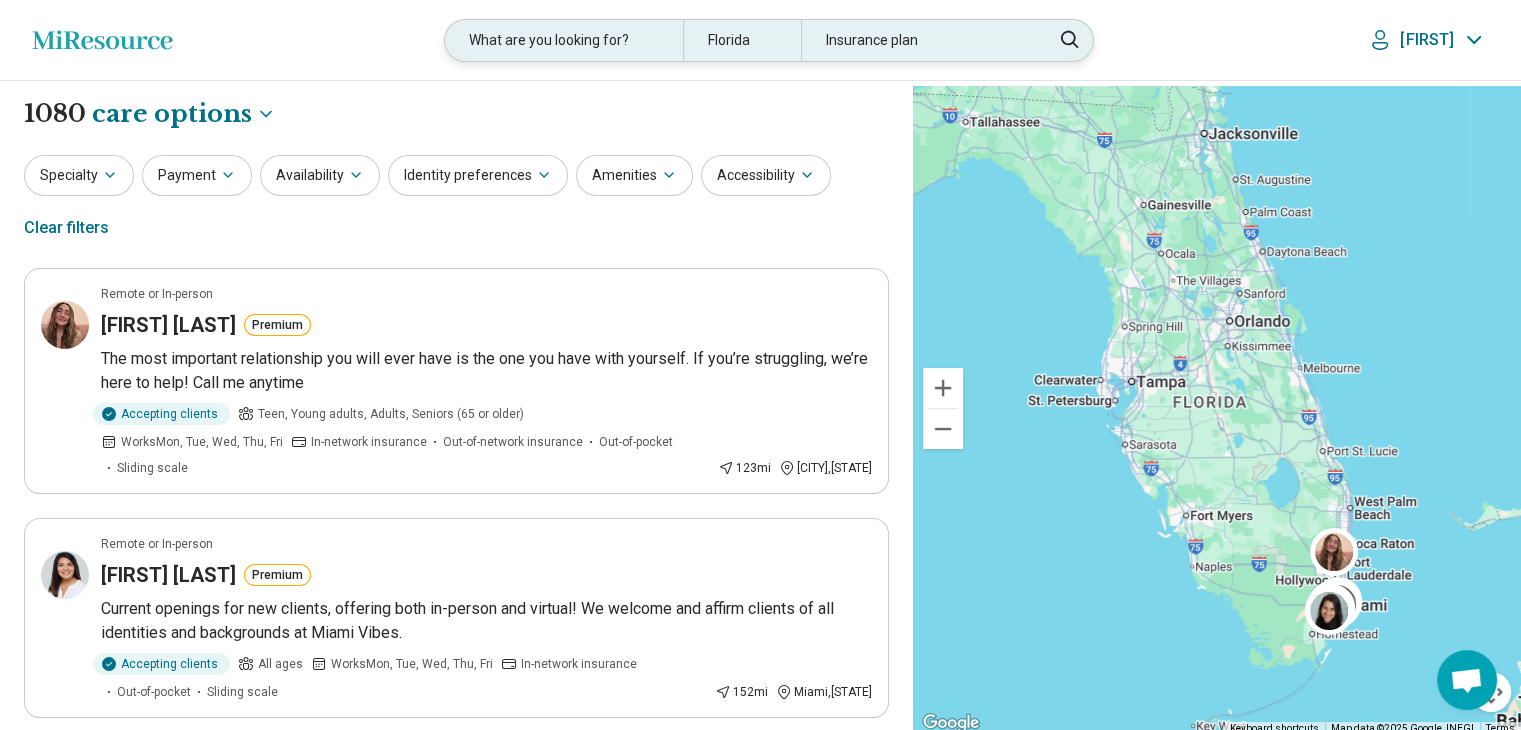 click on "What are you looking for?" at bounding box center (563, 40) 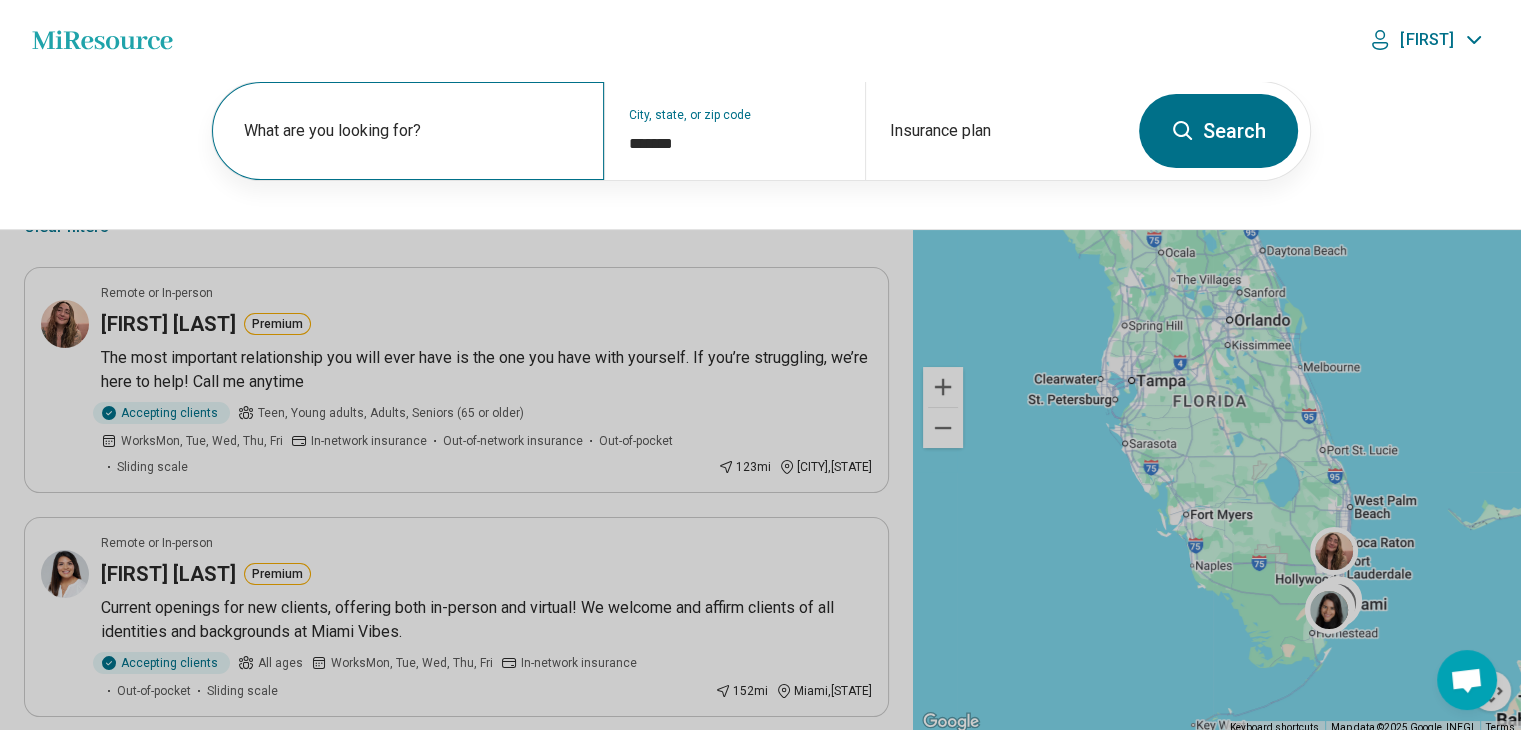 click on "What are you looking for?" at bounding box center [412, 131] 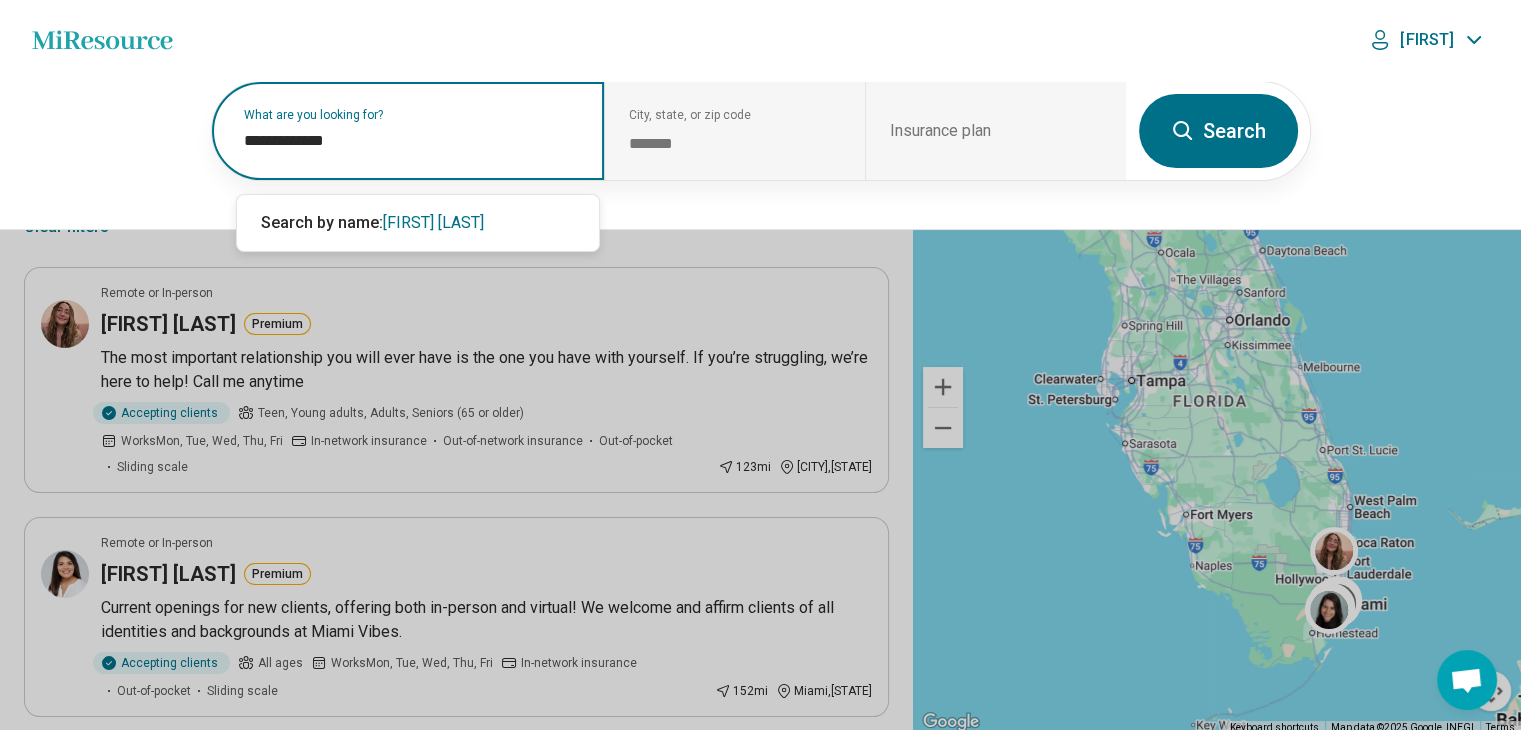 type on "**********" 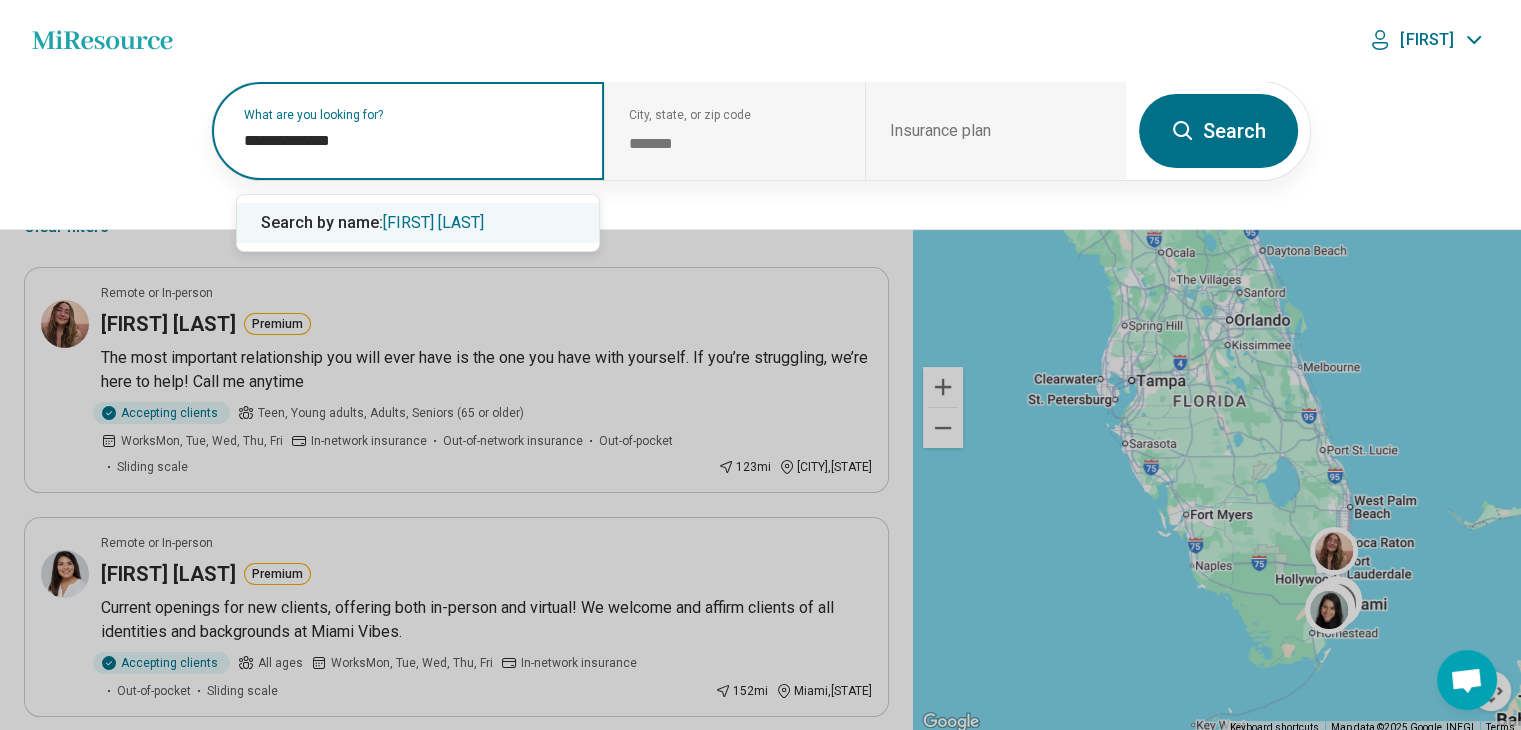 click on "[FIRST] [LAST]" at bounding box center [433, 222] 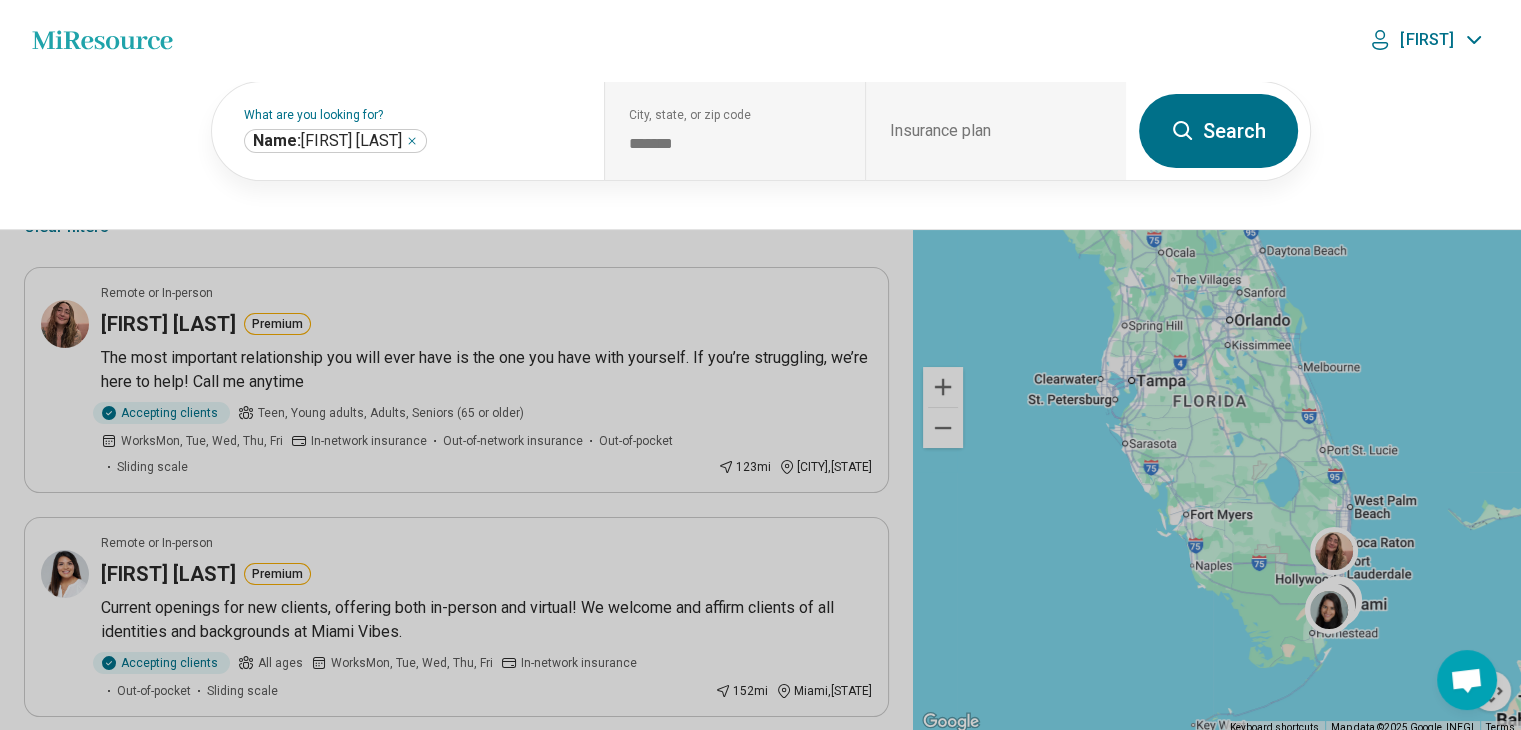 click on "Search" at bounding box center (1218, 131) 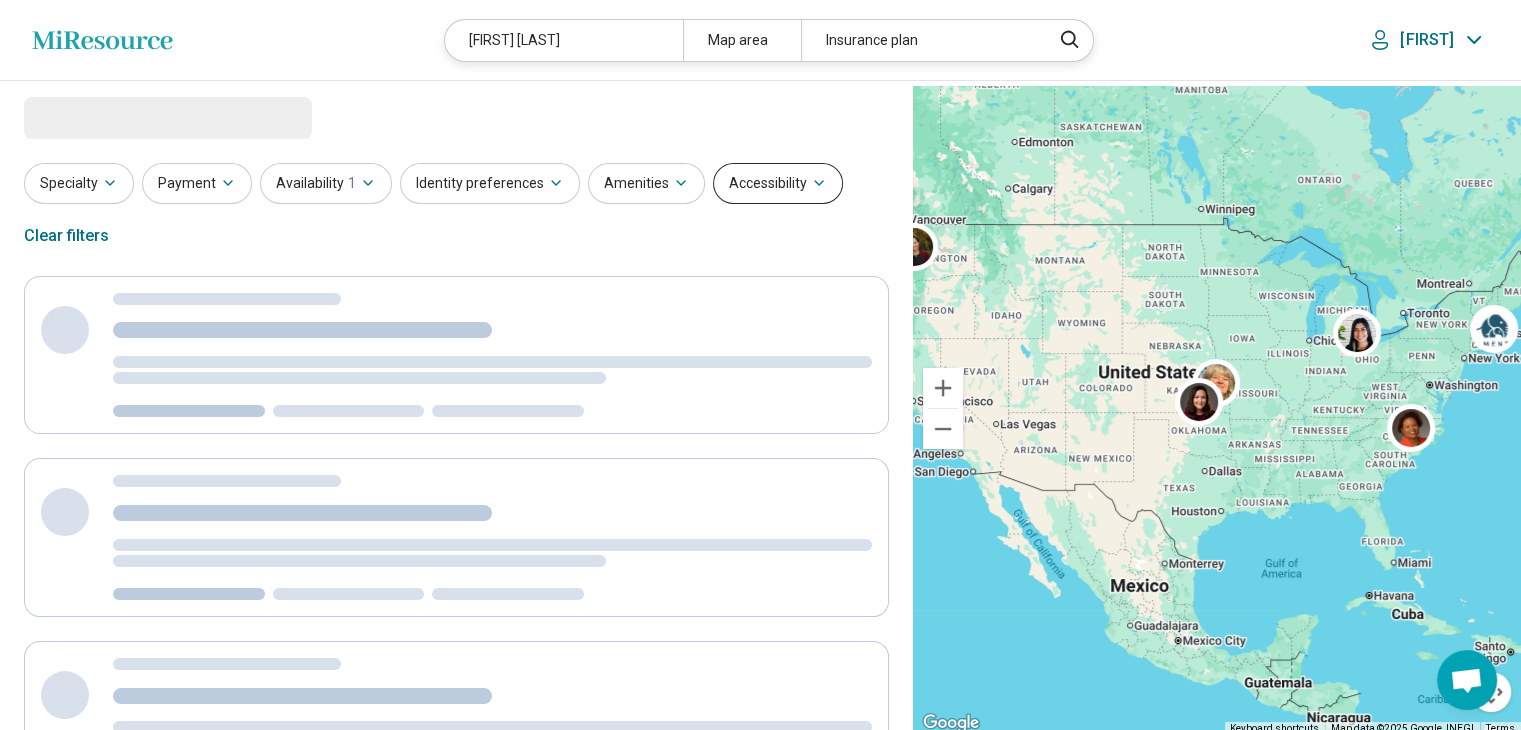 select on "***" 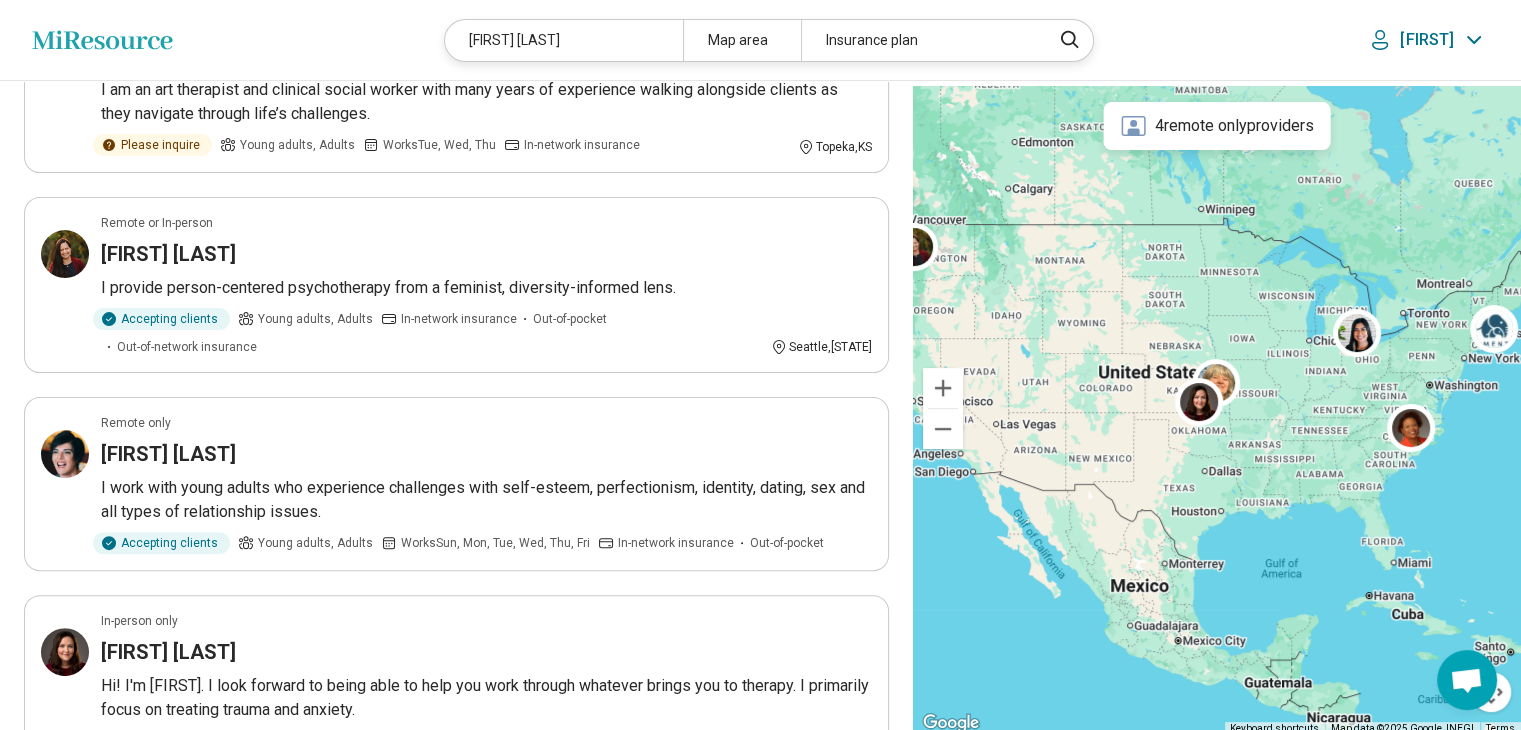 scroll, scrollTop: 0, scrollLeft: 0, axis: both 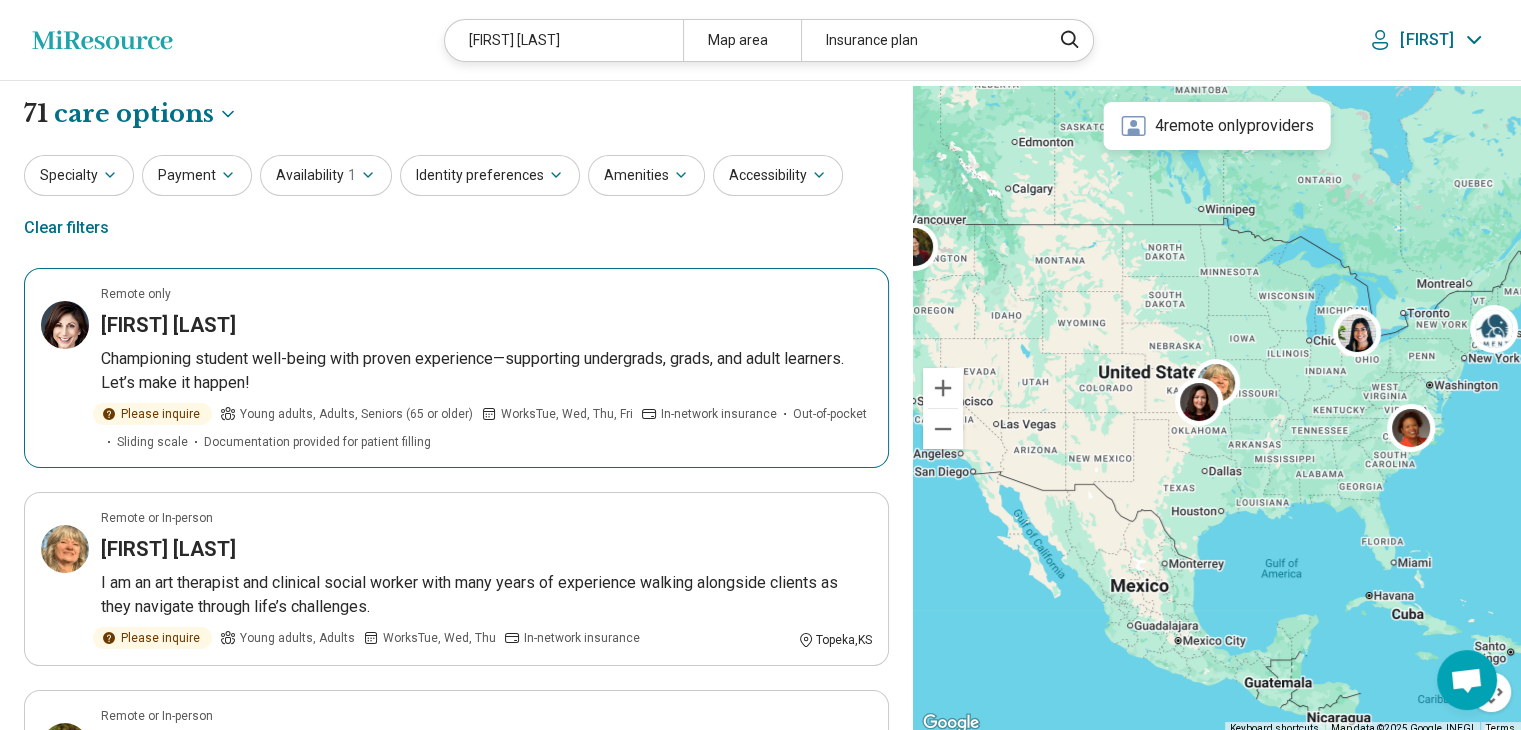 click on "[FIRST] [LAST]" at bounding box center (486, 325) 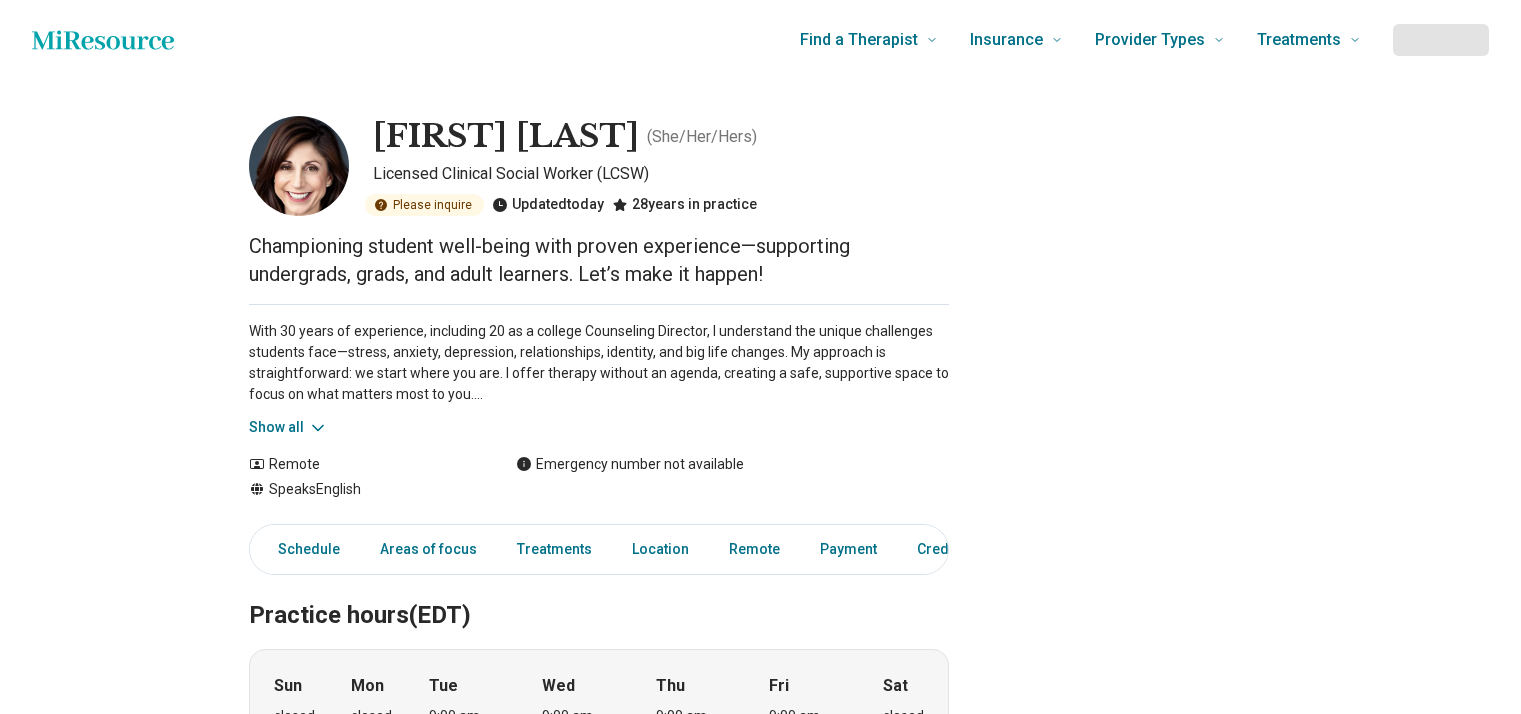 scroll, scrollTop: 0, scrollLeft: 0, axis: both 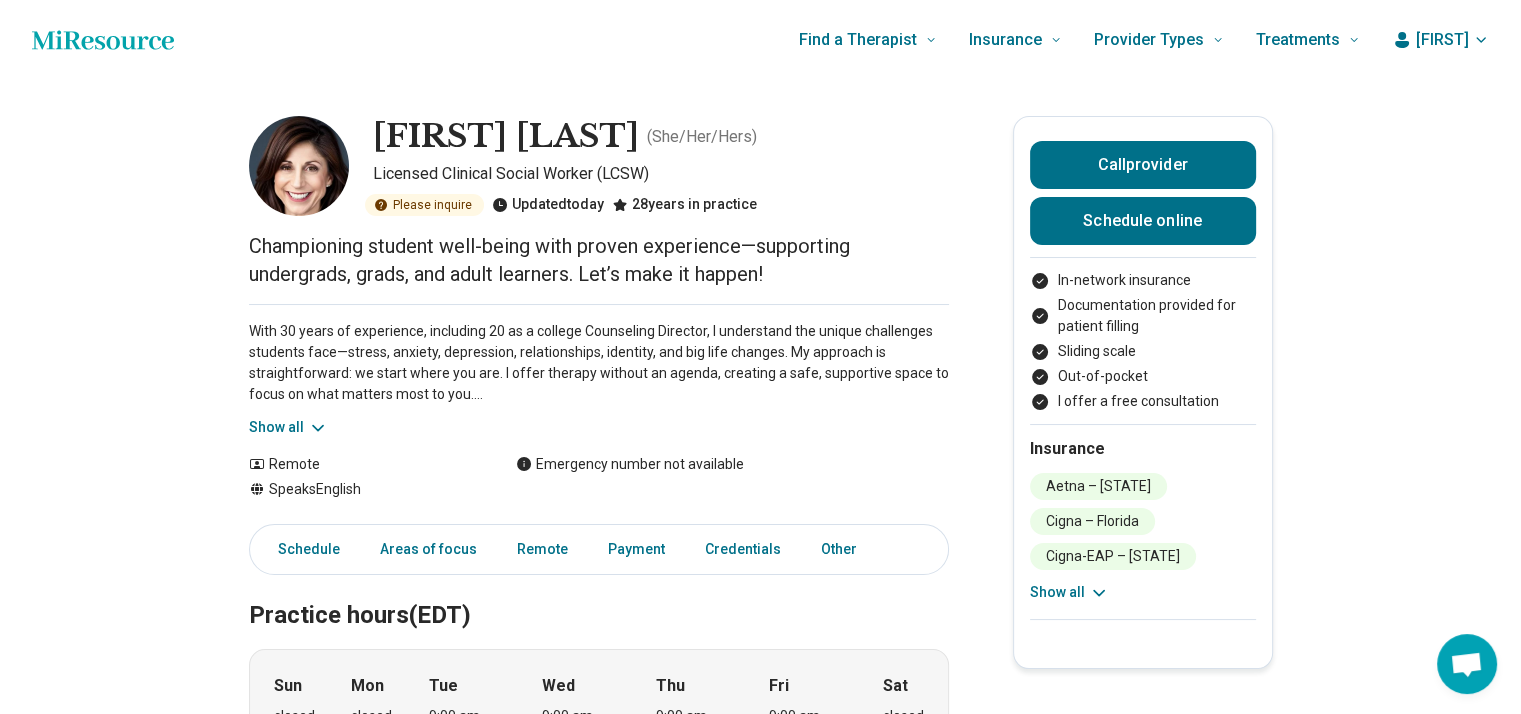 click on "[FIRST]" at bounding box center [1442, 40] 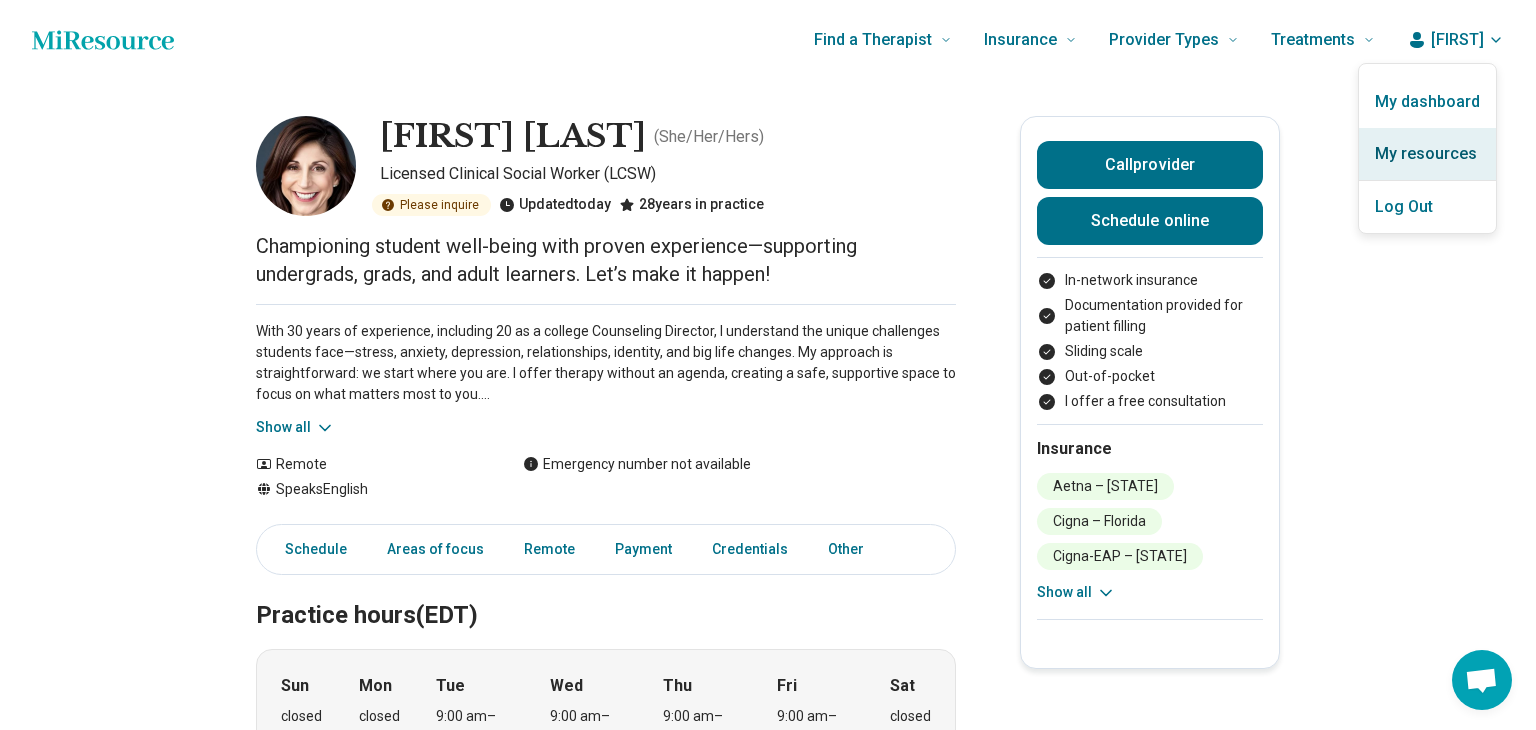 click on "My resources" at bounding box center (1427, 154) 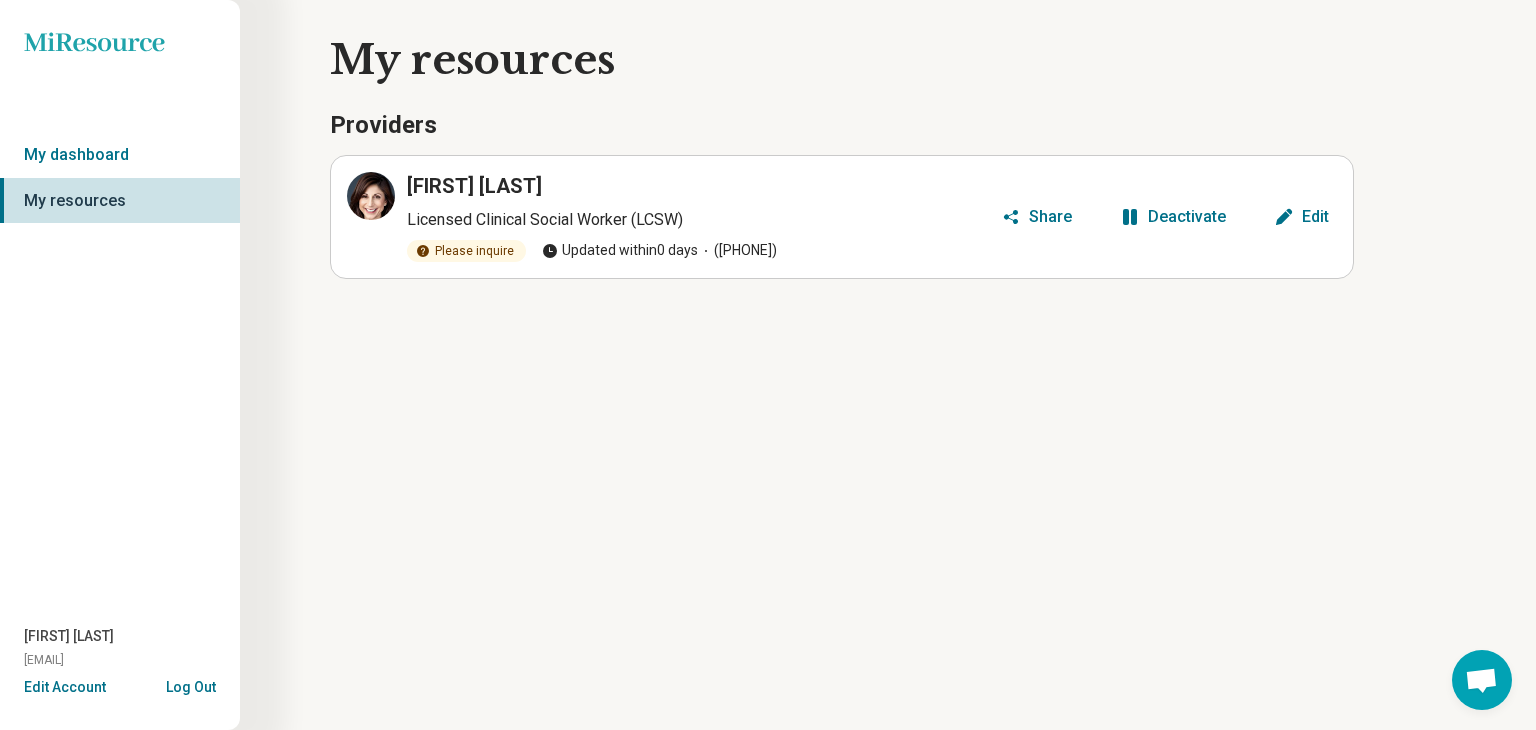 click on "Edit Account" at bounding box center [65, 687] 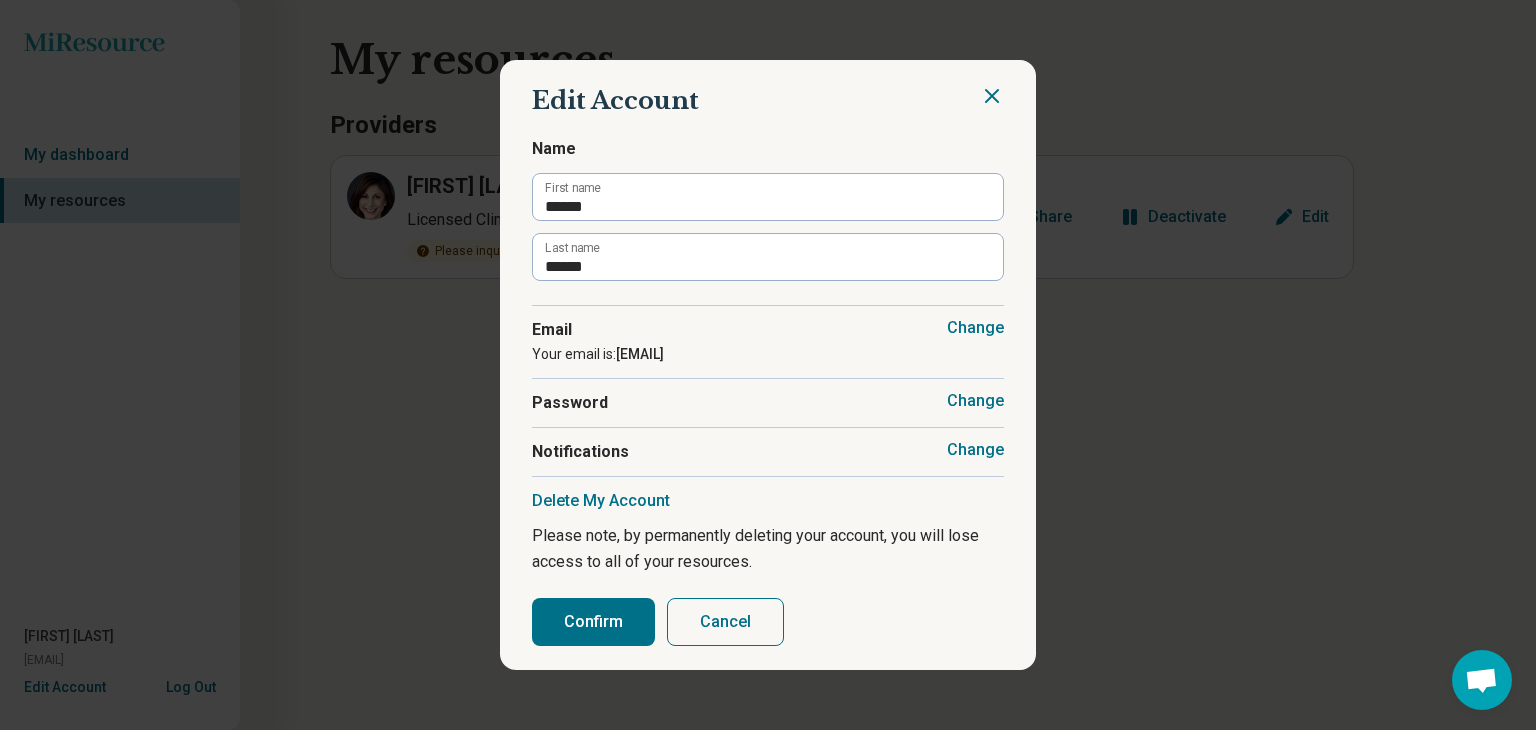 click on "Confirm" at bounding box center [593, 622] 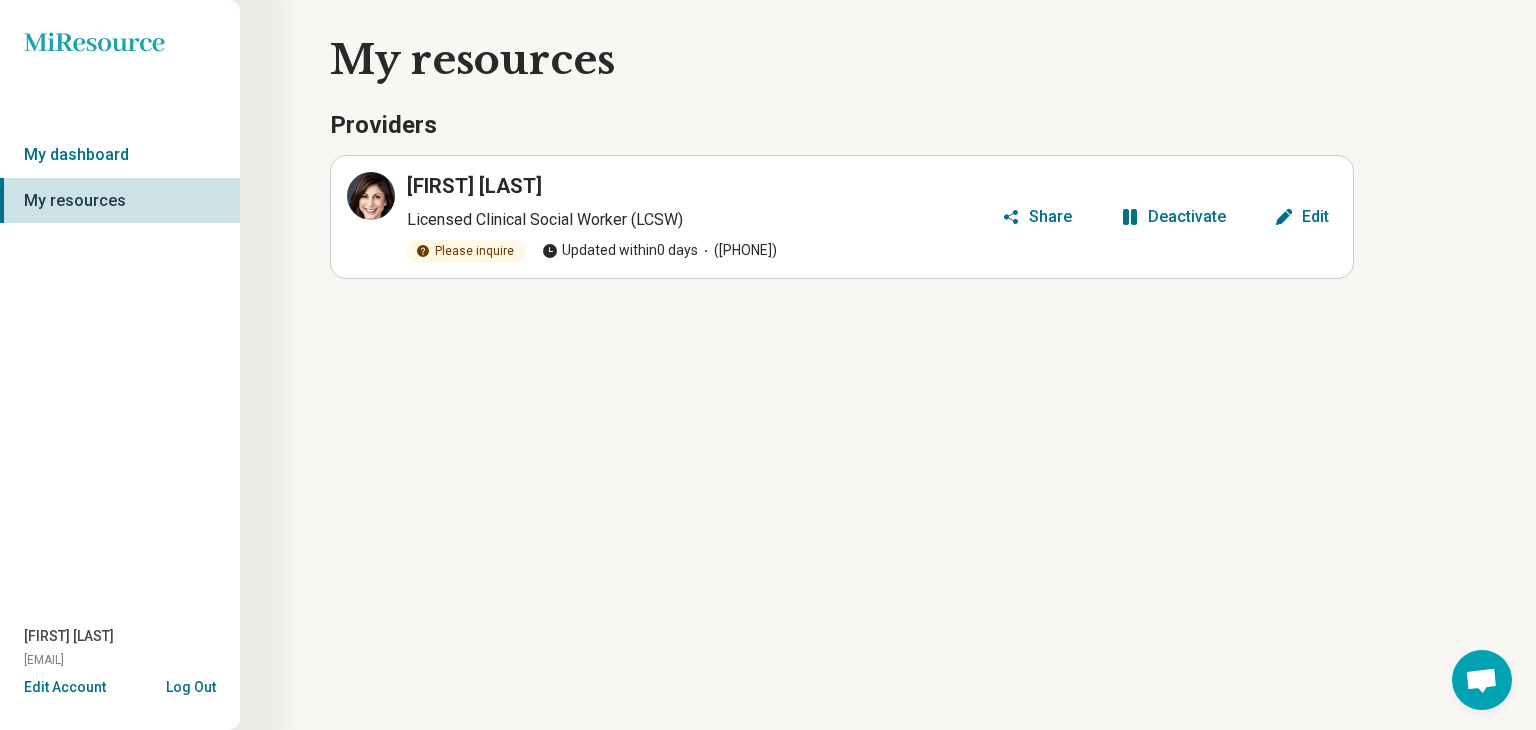 click on "Share" at bounding box center (1050, 217) 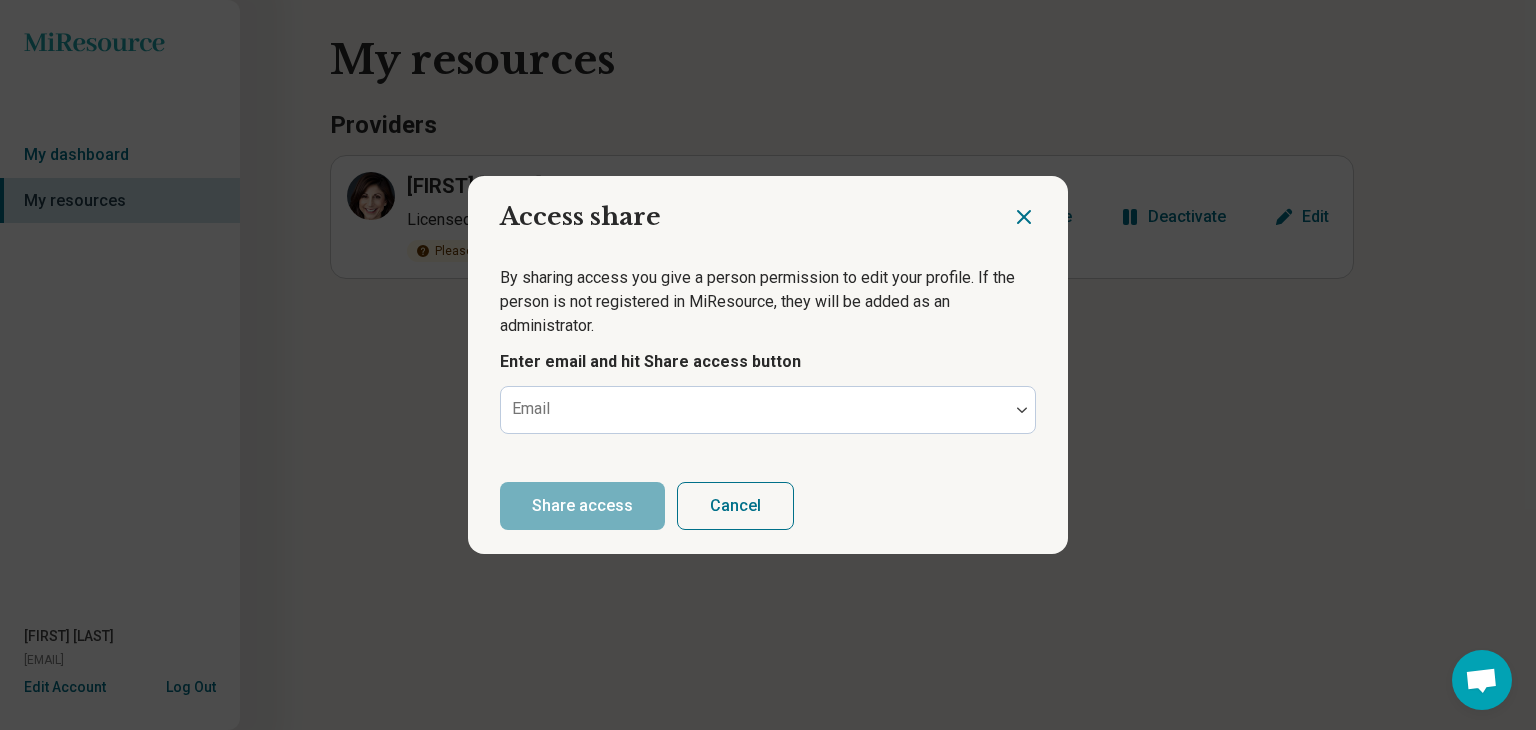 click 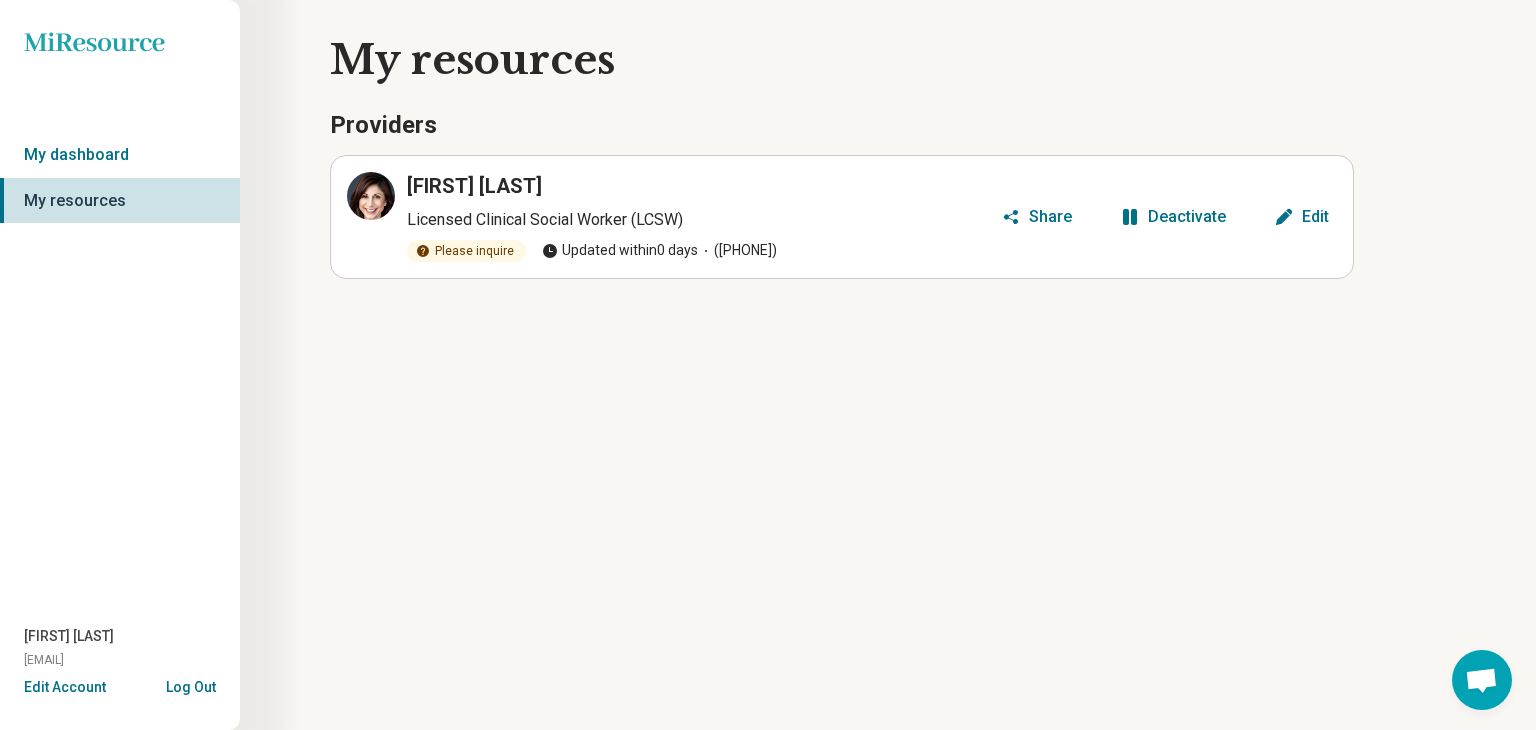 click on "Edit" at bounding box center [1315, 217] 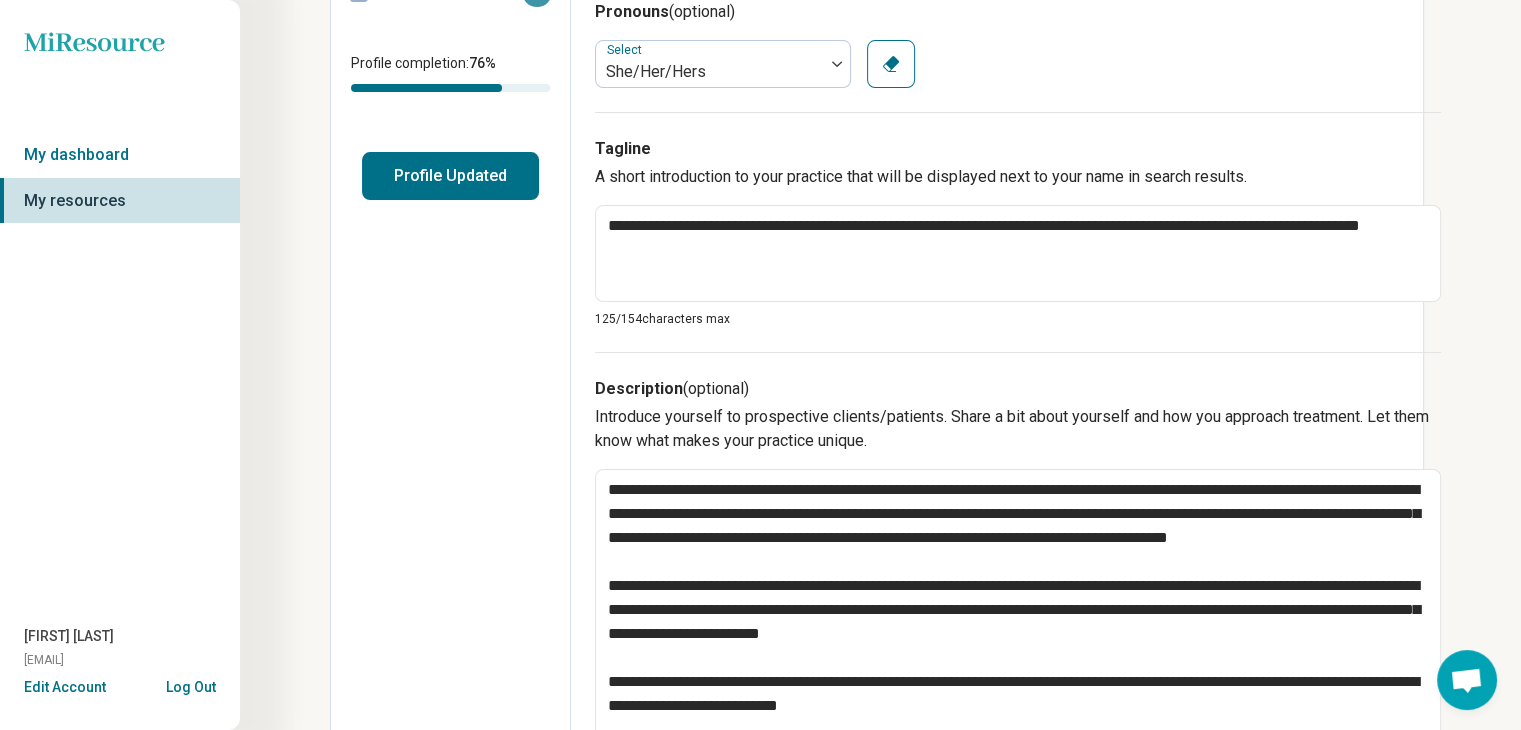 scroll, scrollTop: 36, scrollLeft: 0, axis: vertical 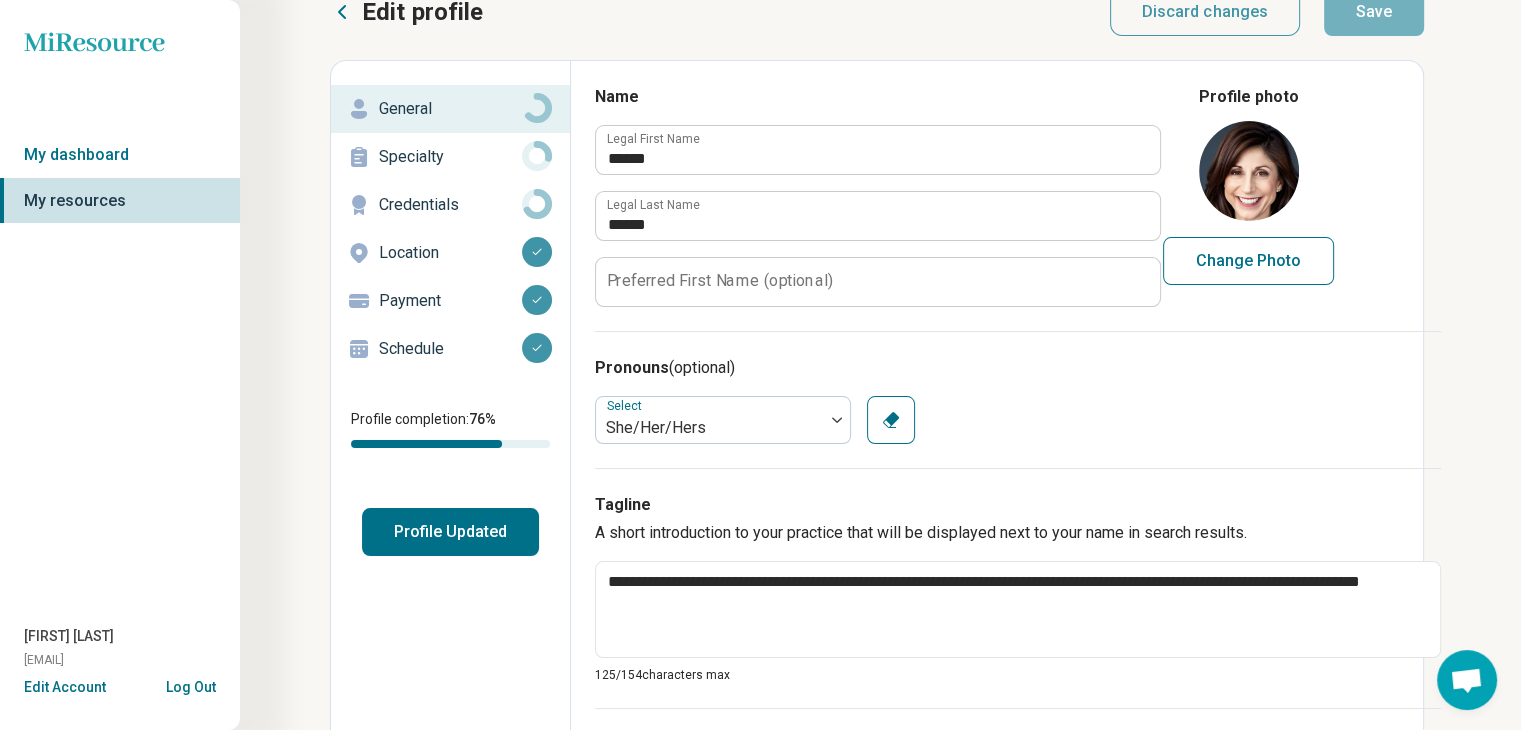 click on "Location" at bounding box center [450, 253] 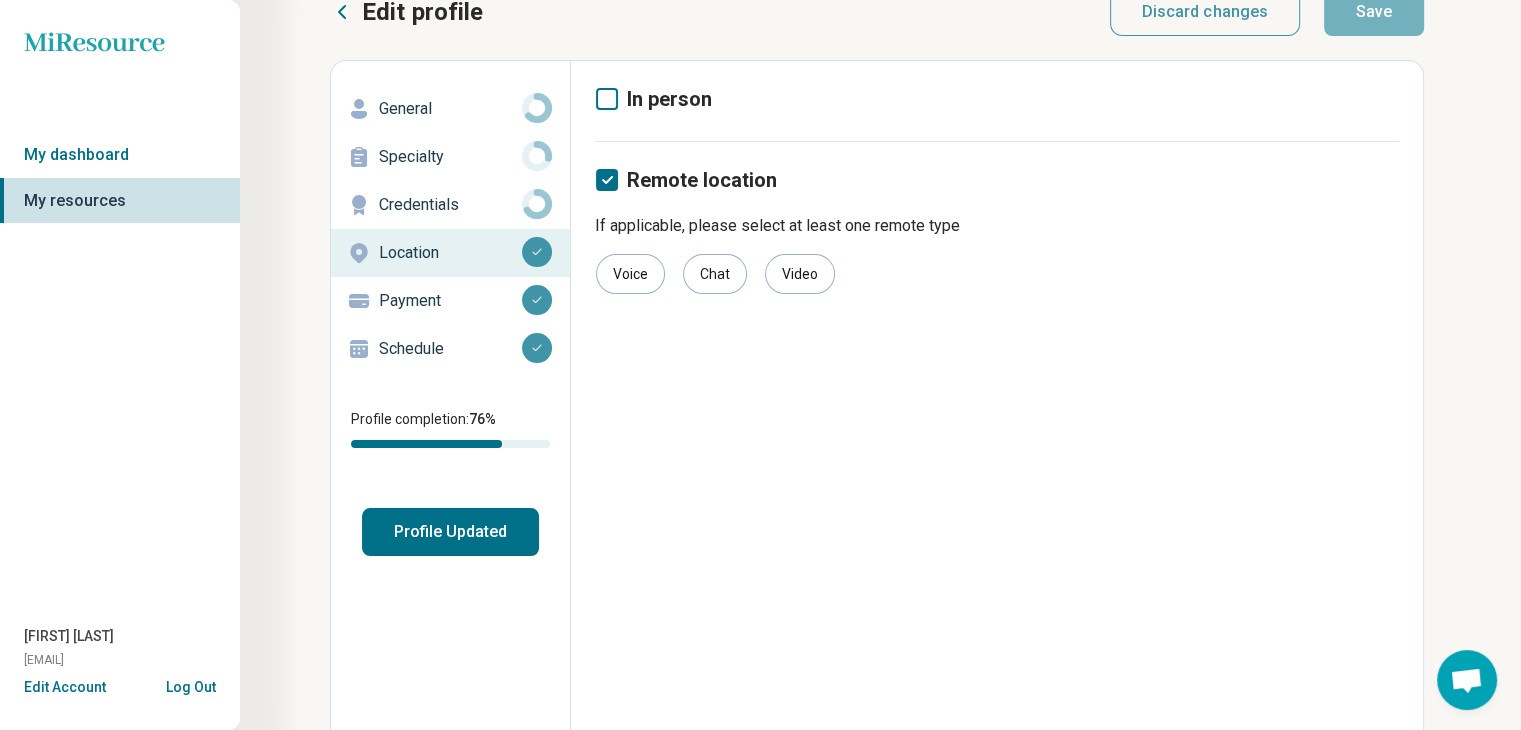 scroll, scrollTop: 0, scrollLeft: 0, axis: both 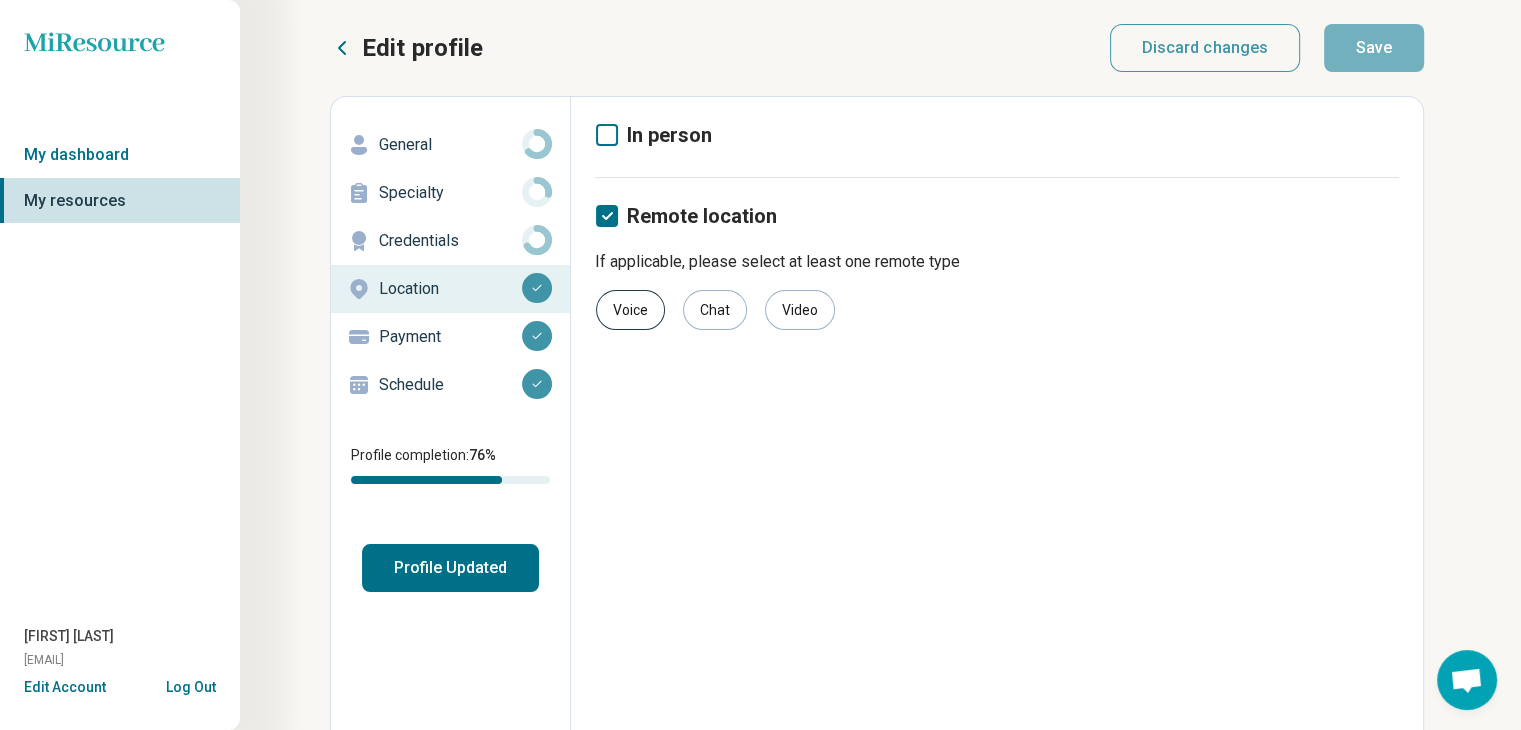 click on "Voice" at bounding box center (630, 310) 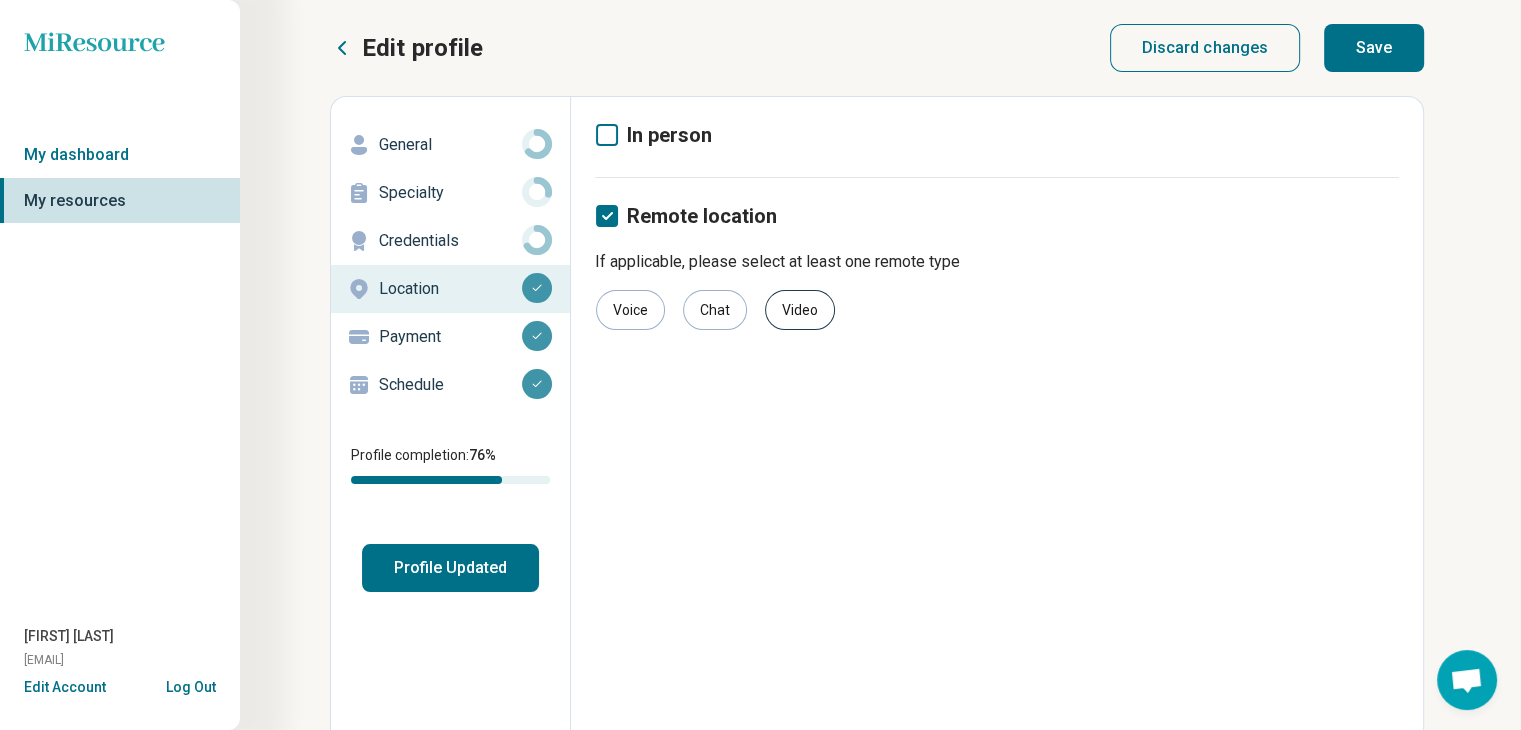 click on "Video" at bounding box center (800, 310) 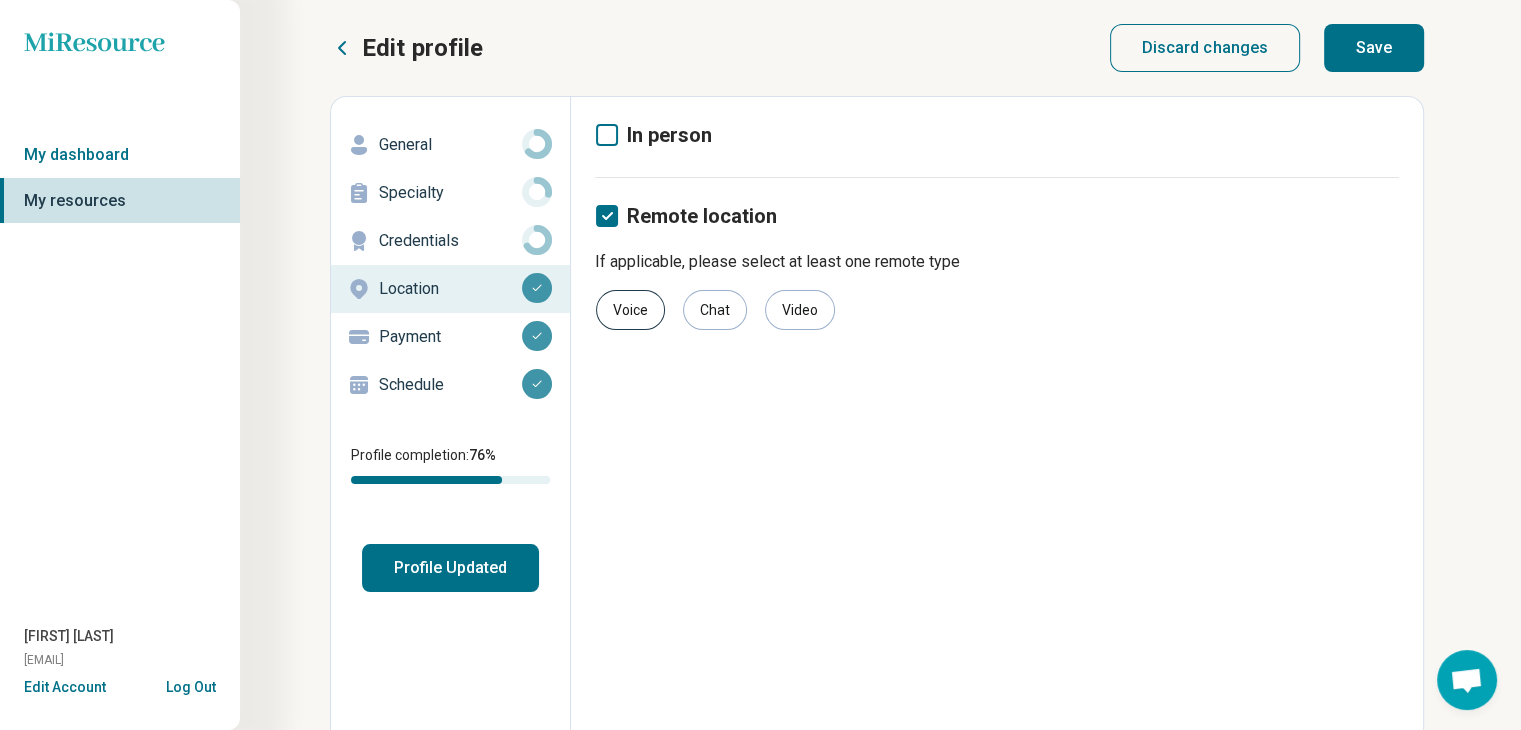 click on "Voice" at bounding box center [630, 310] 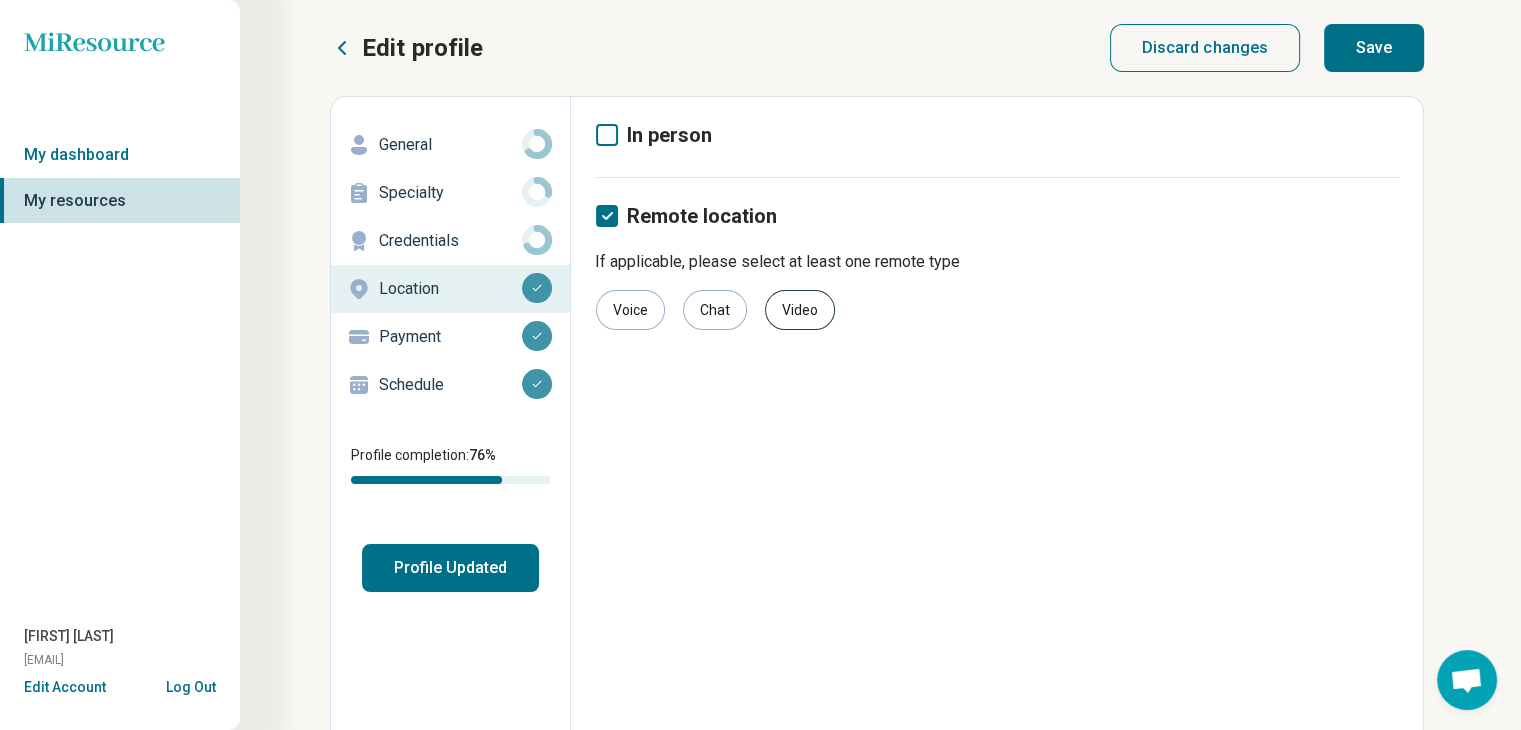 click on "Video" at bounding box center [800, 310] 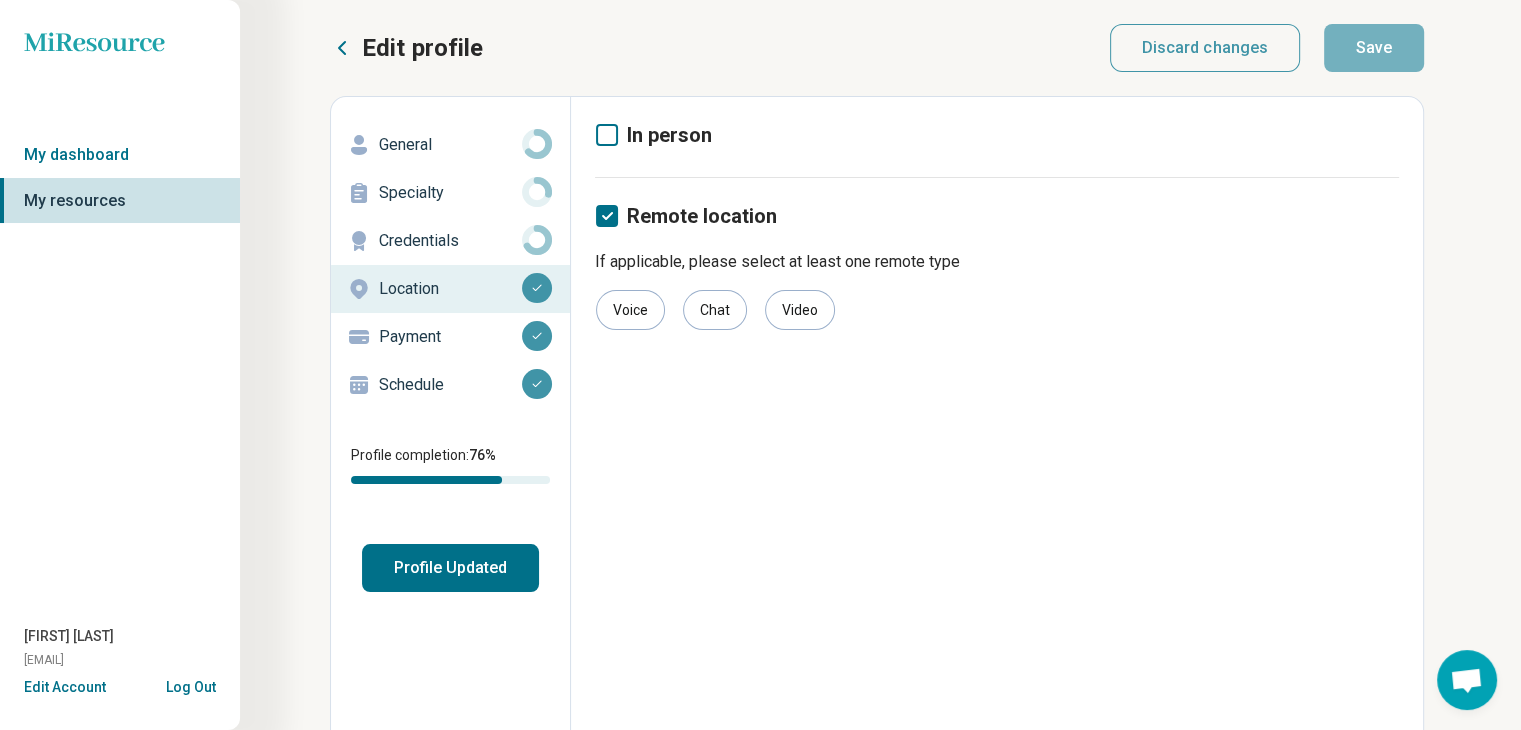 click on "Profile Updated" at bounding box center (450, 568) 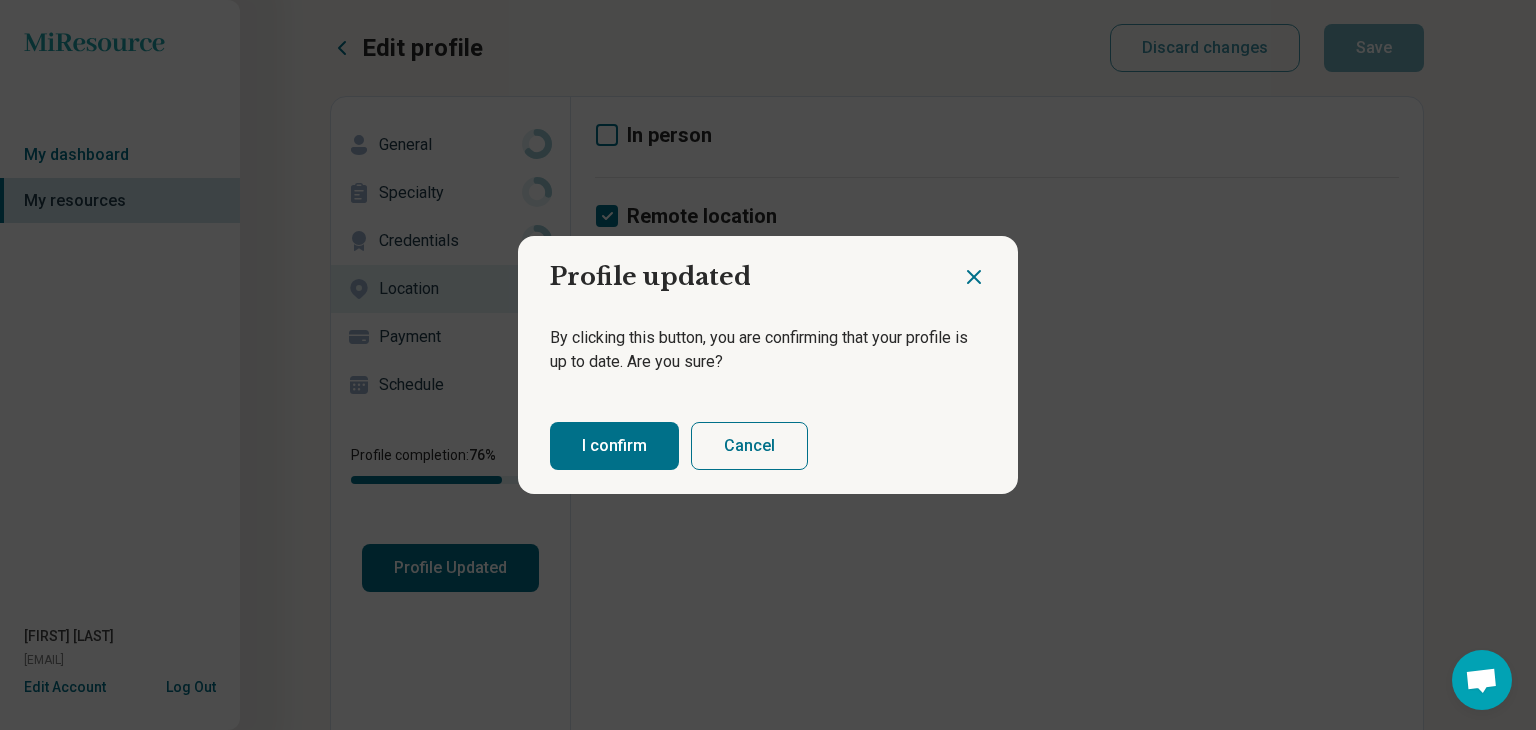 click on "I confirm" at bounding box center (614, 446) 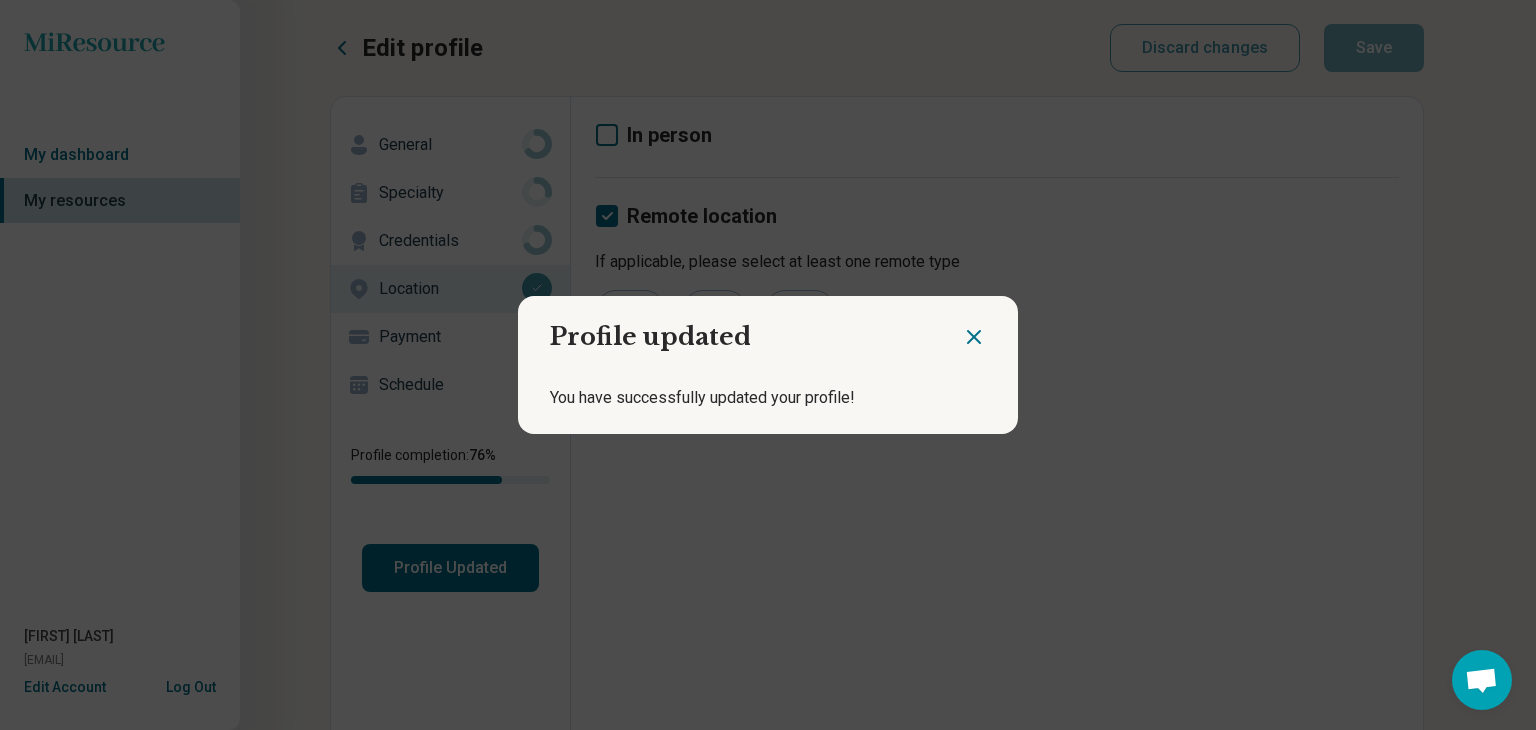 click 